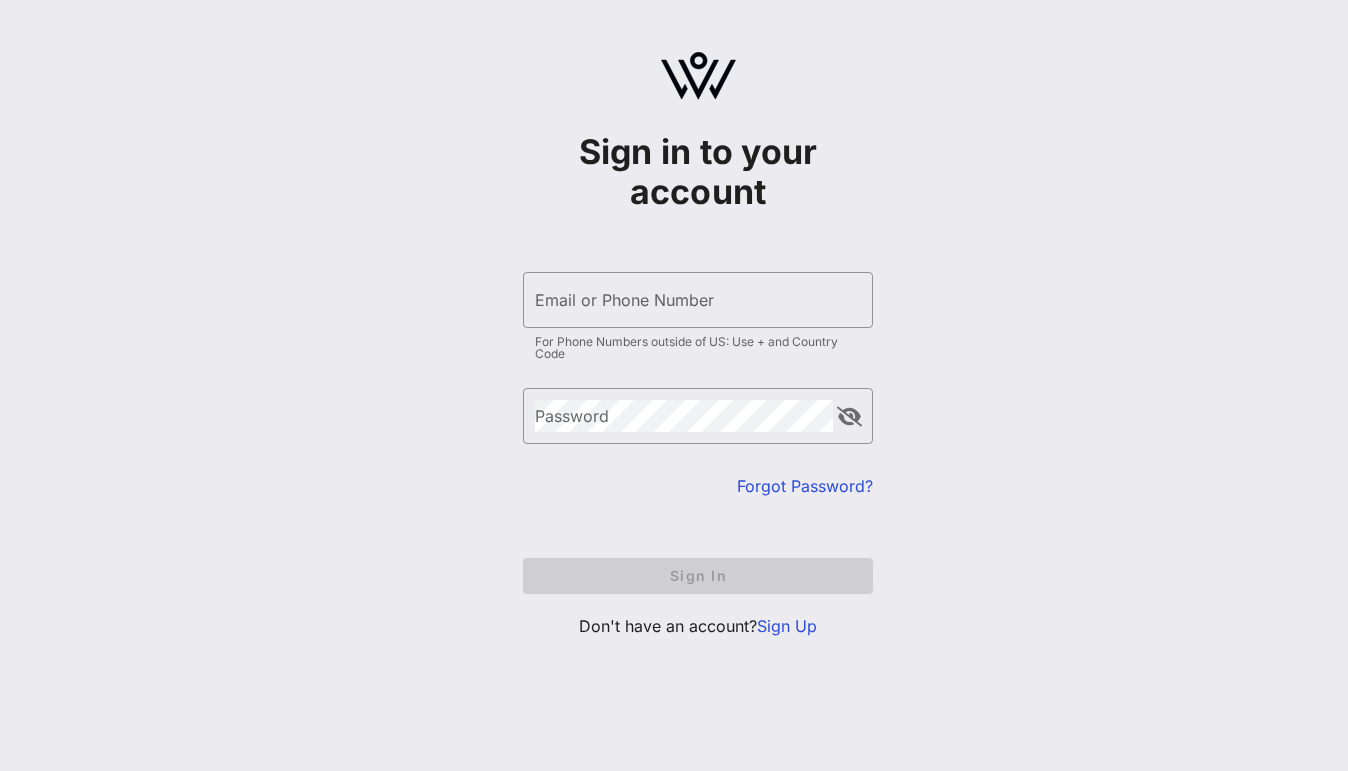 scroll, scrollTop: 0, scrollLeft: 0, axis: both 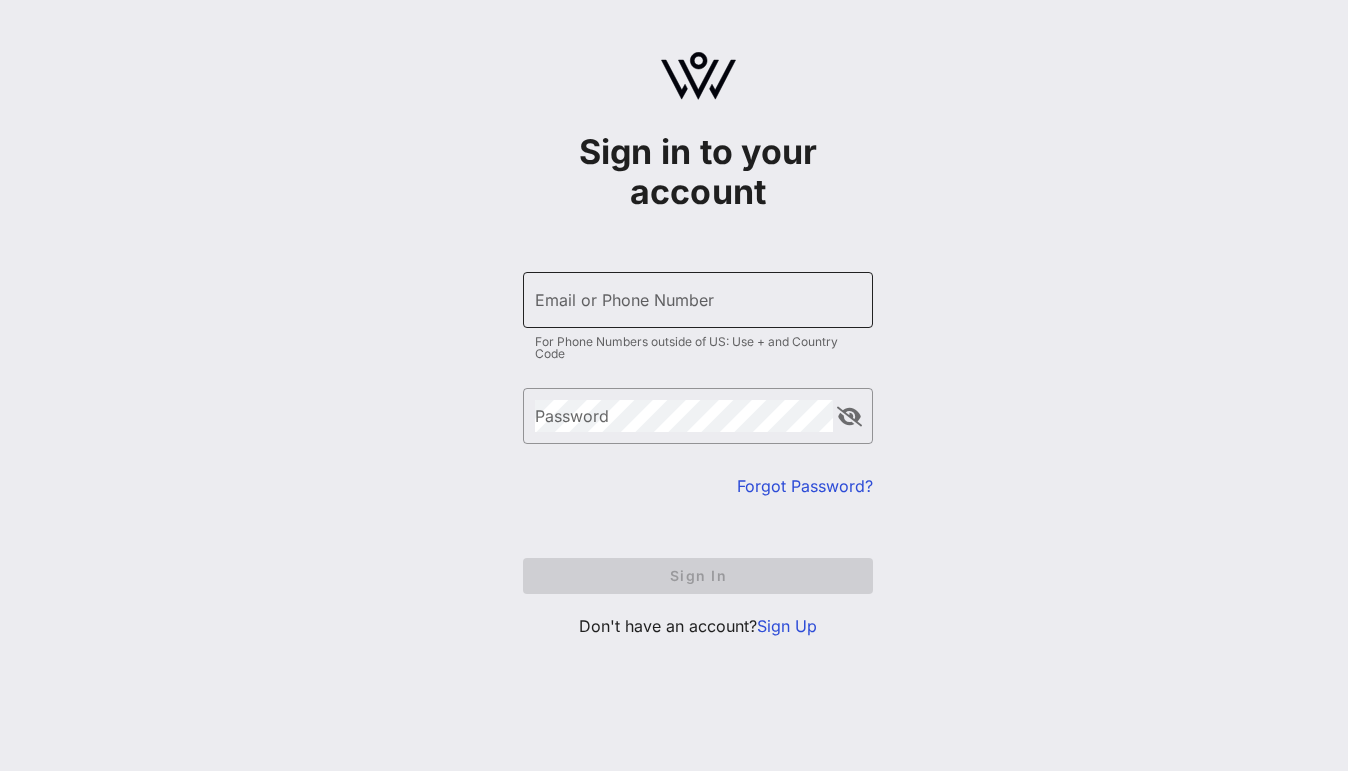 click on "Email or Phone Number" at bounding box center (698, 300) 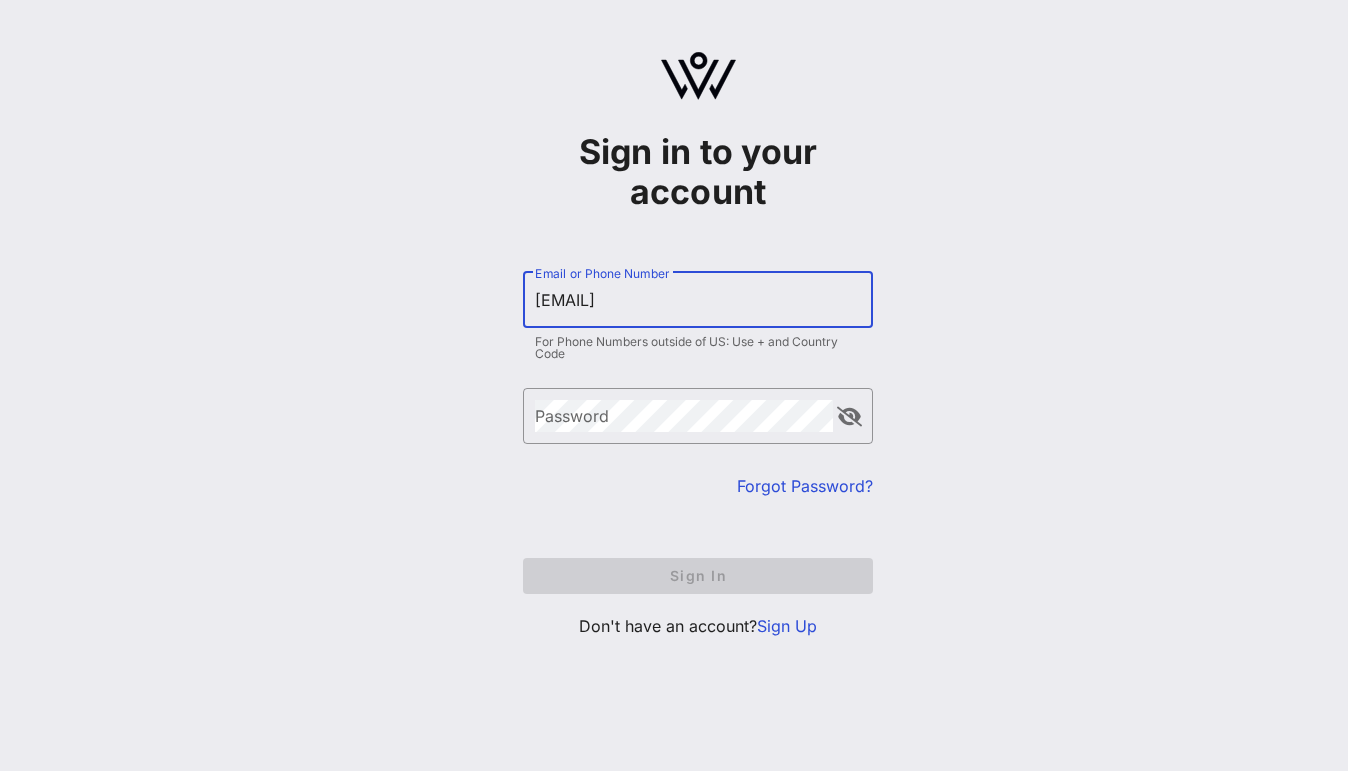 type on "[EMAIL]" 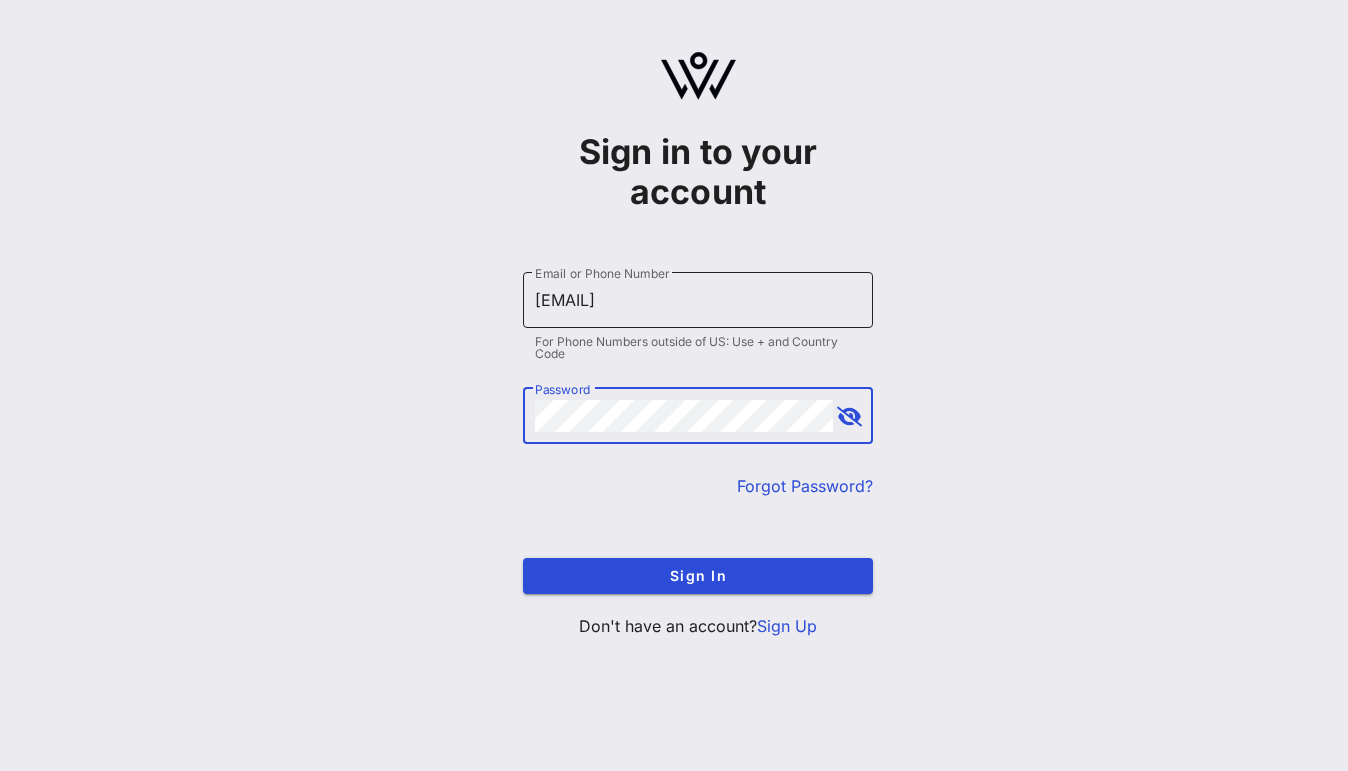 click on "Sign In" at bounding box center [698, 576] 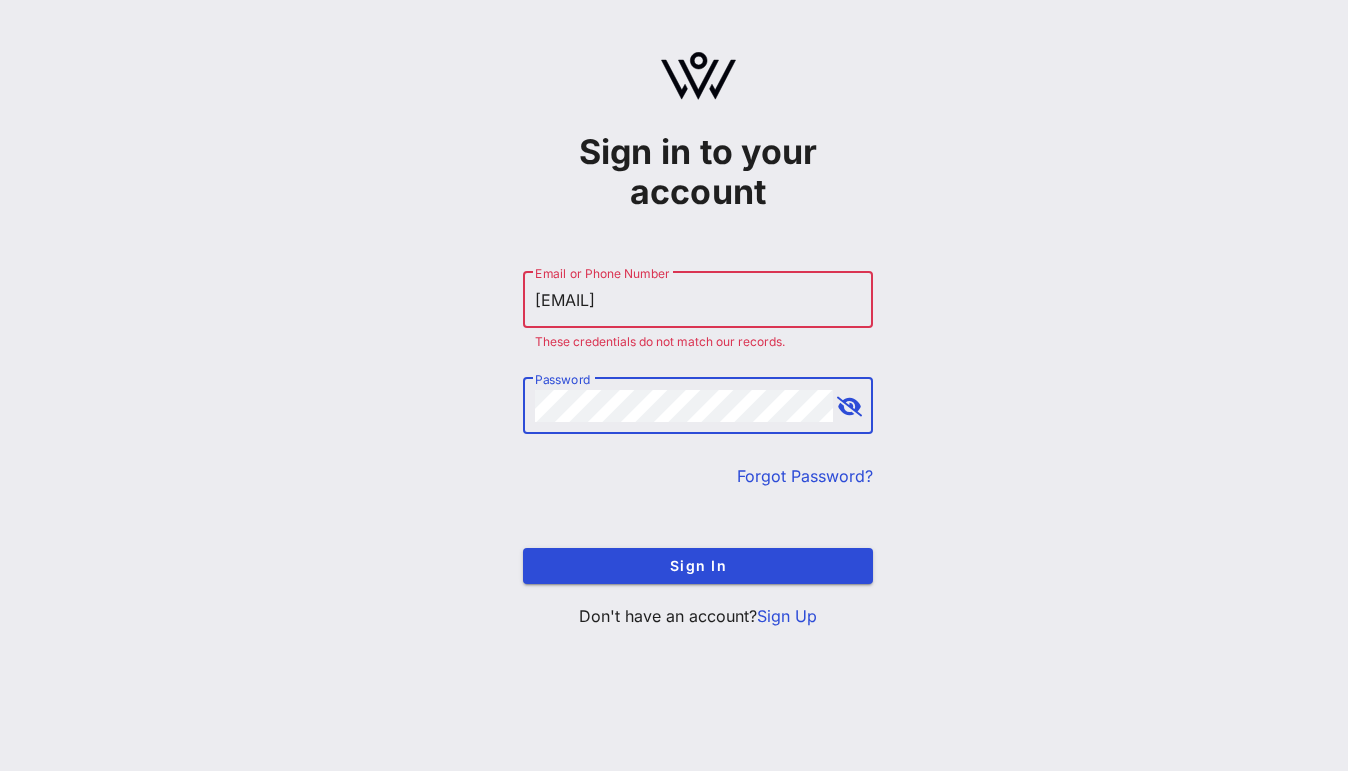 click on "Sign In" at bounding box center (698, 566) 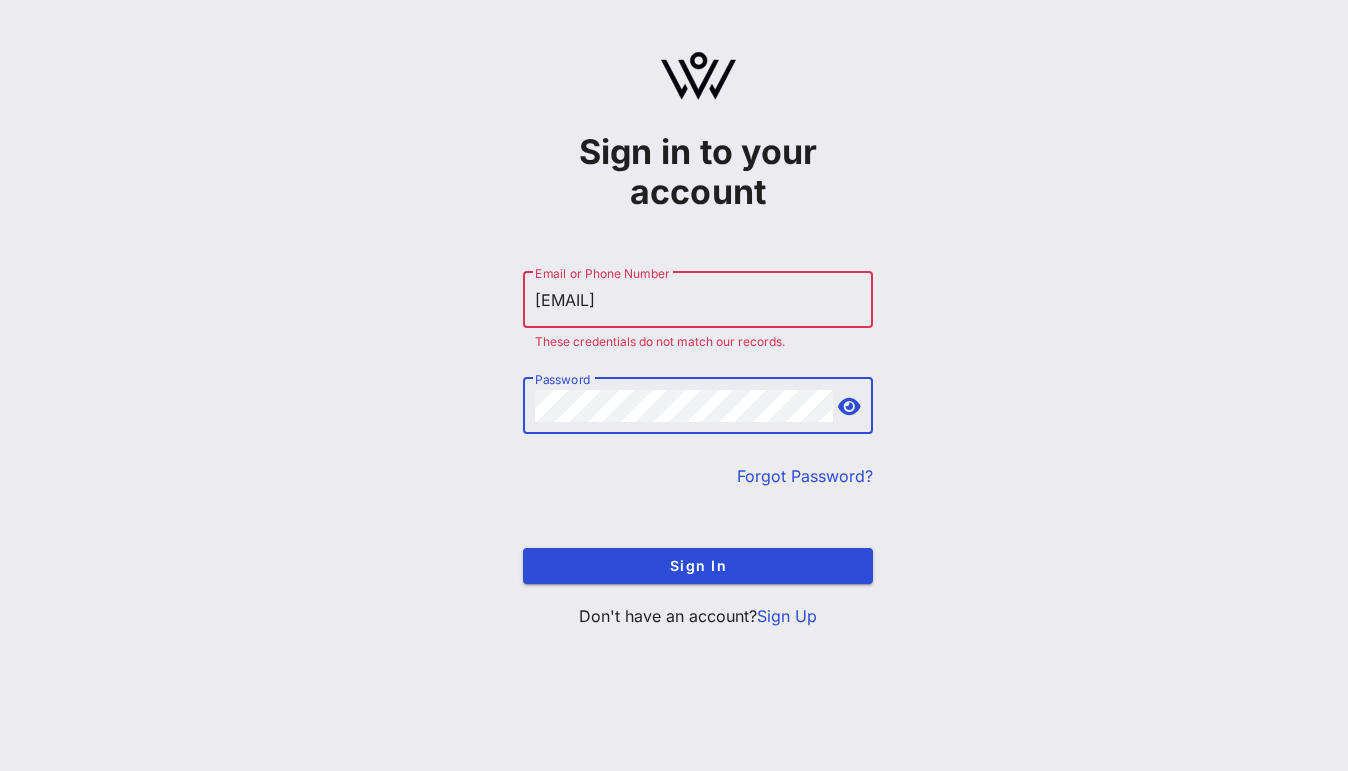click on "Sign In" at bounding box center (698, 566) 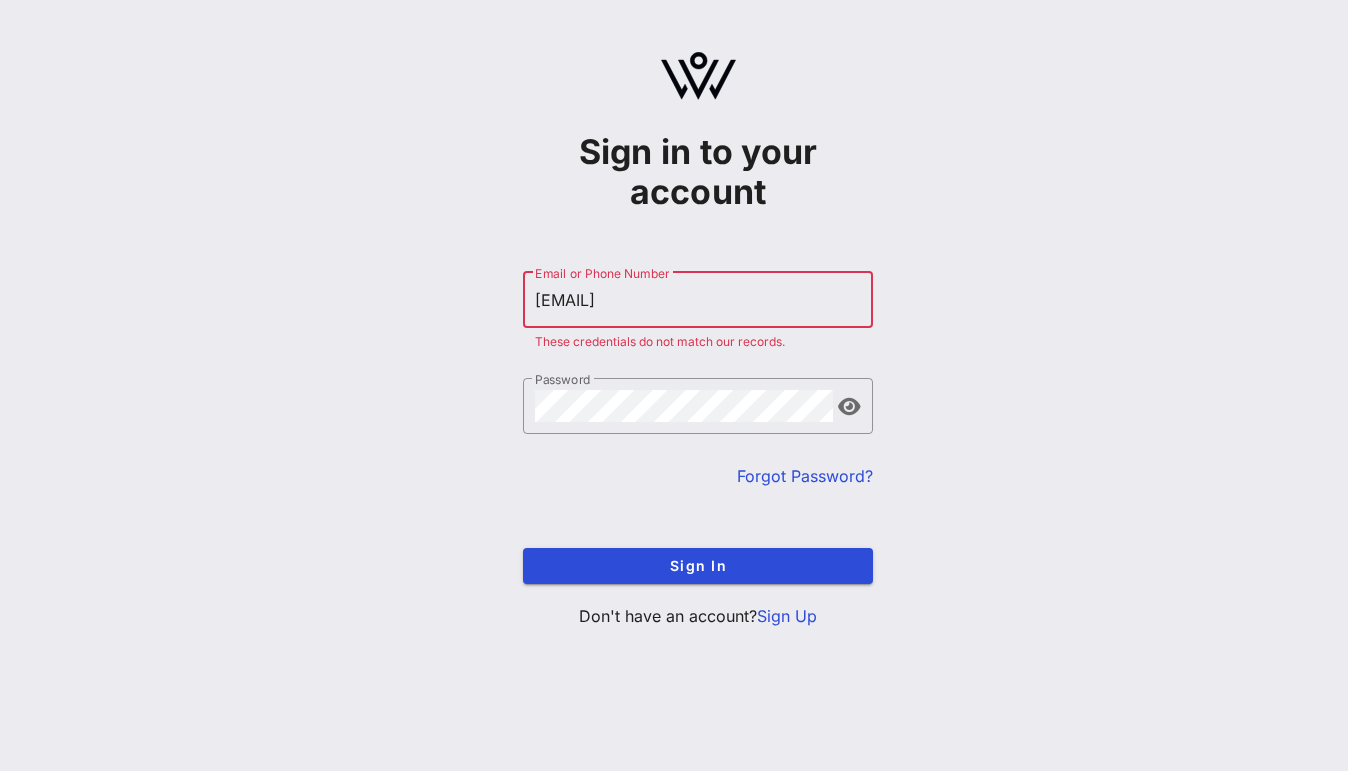 click on "Forgot Password?" at bounding box center [698, 476] 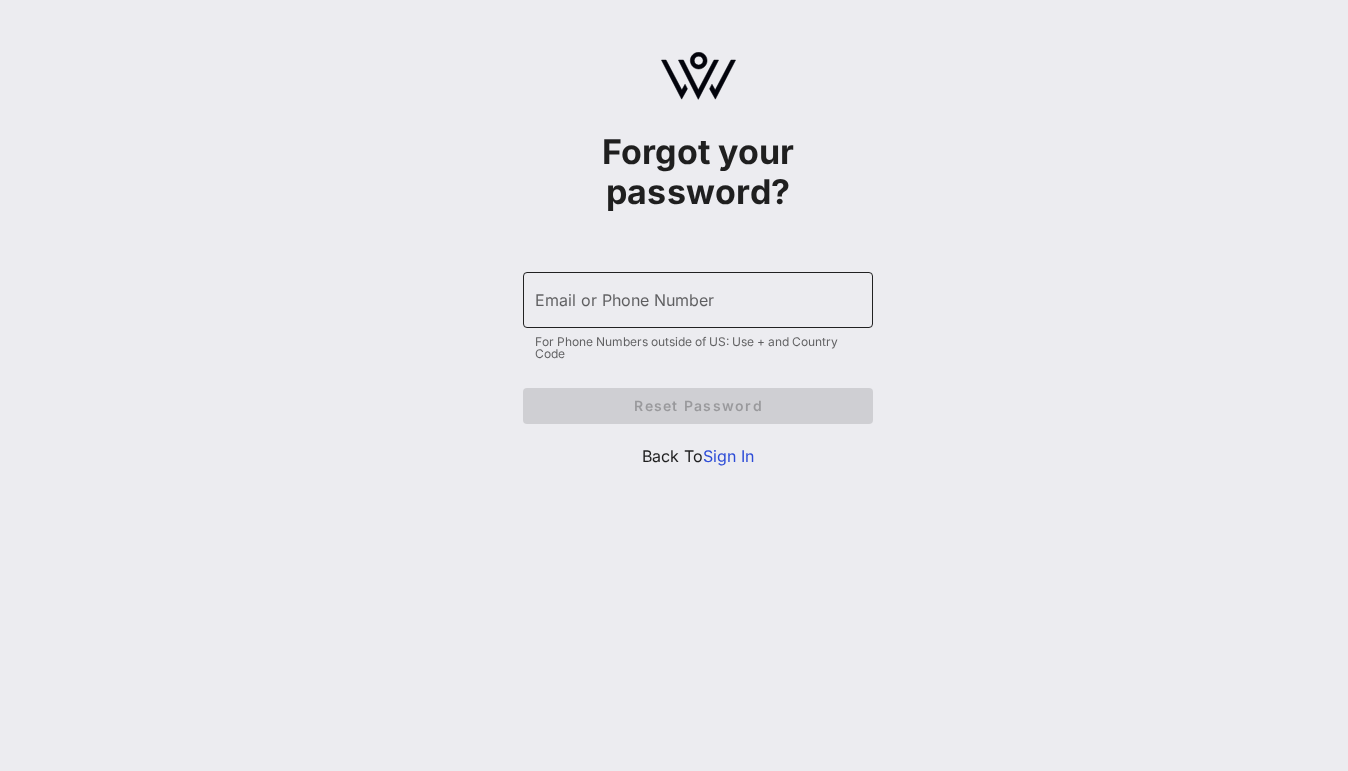 click on "Email or Phone Number" at bounding box center [698, 300] 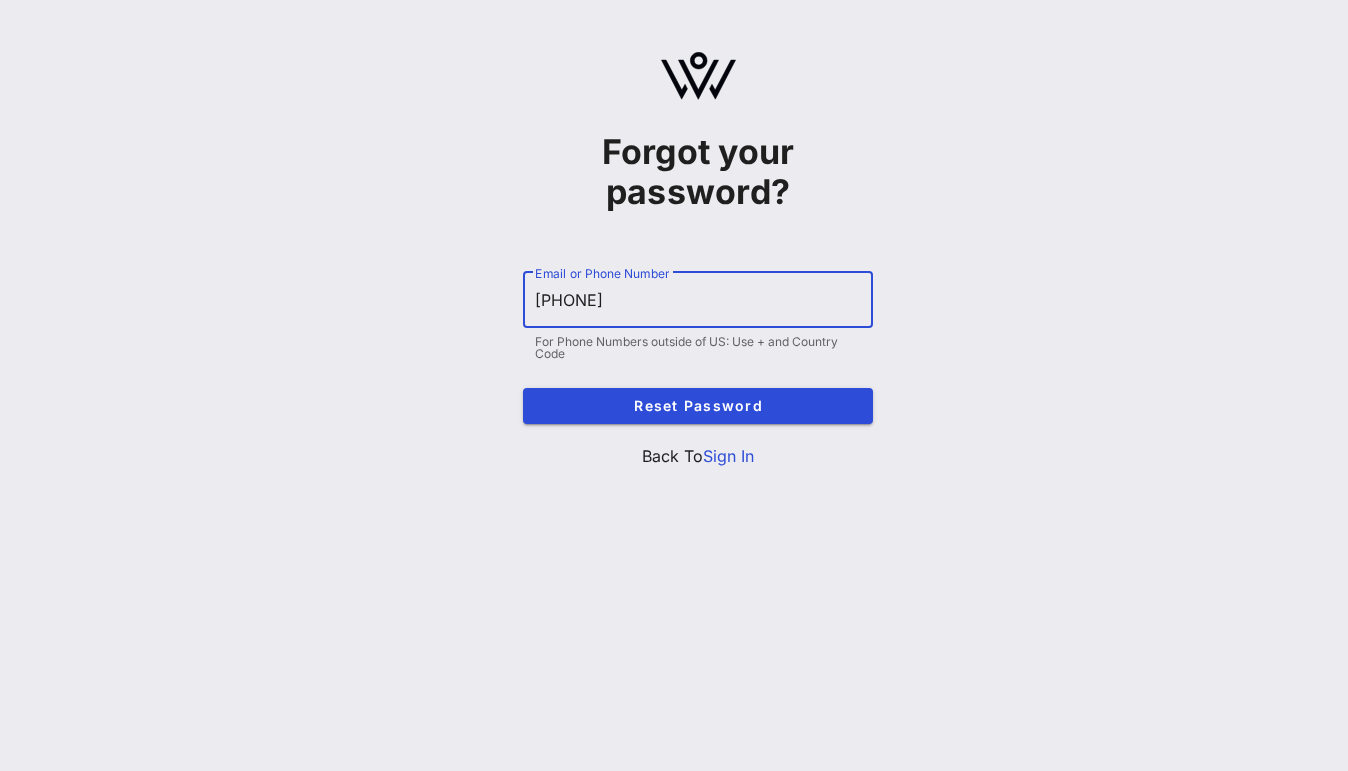 type on "6462070349" 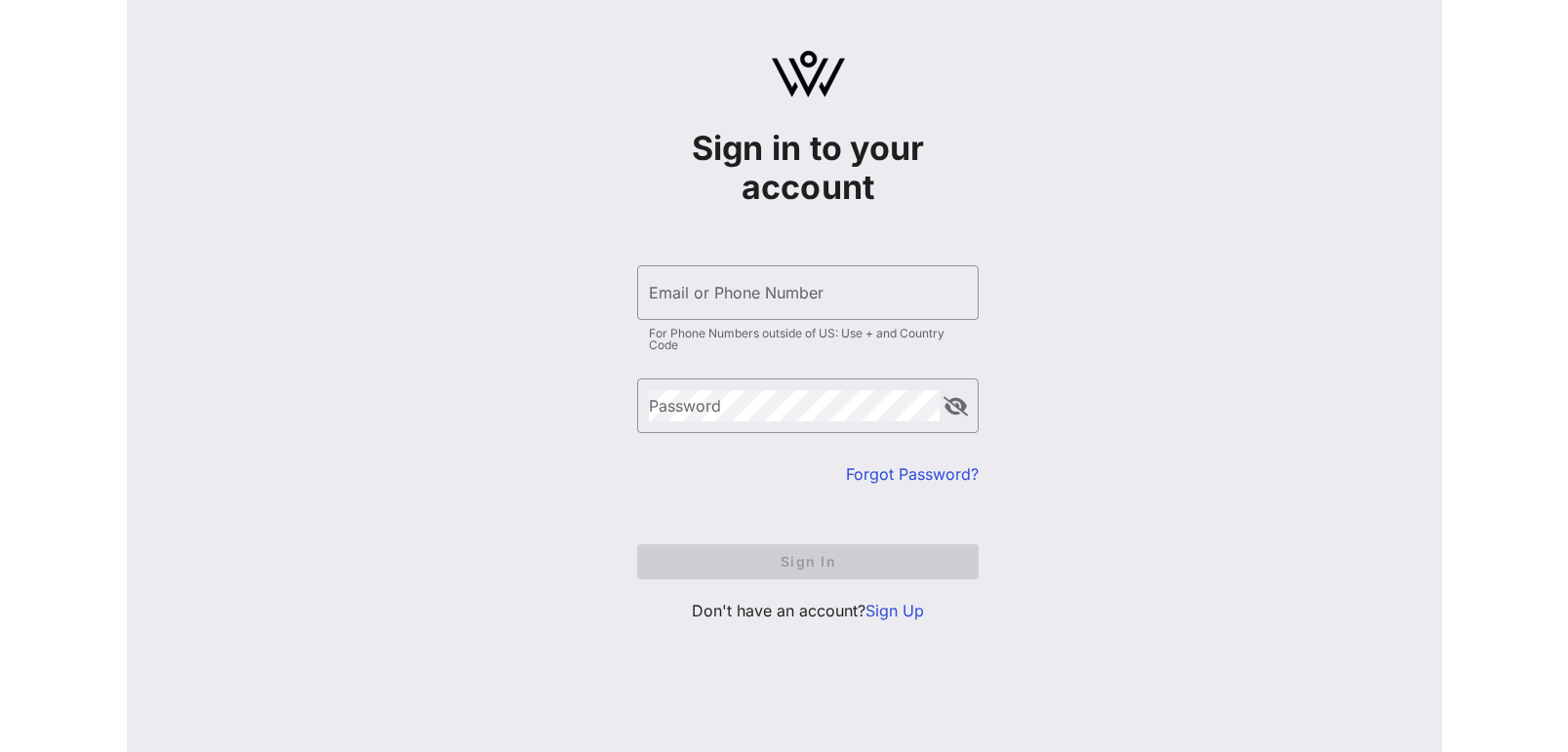 scroll, scrollTop: 0, scrollLeft: 0, axis: both 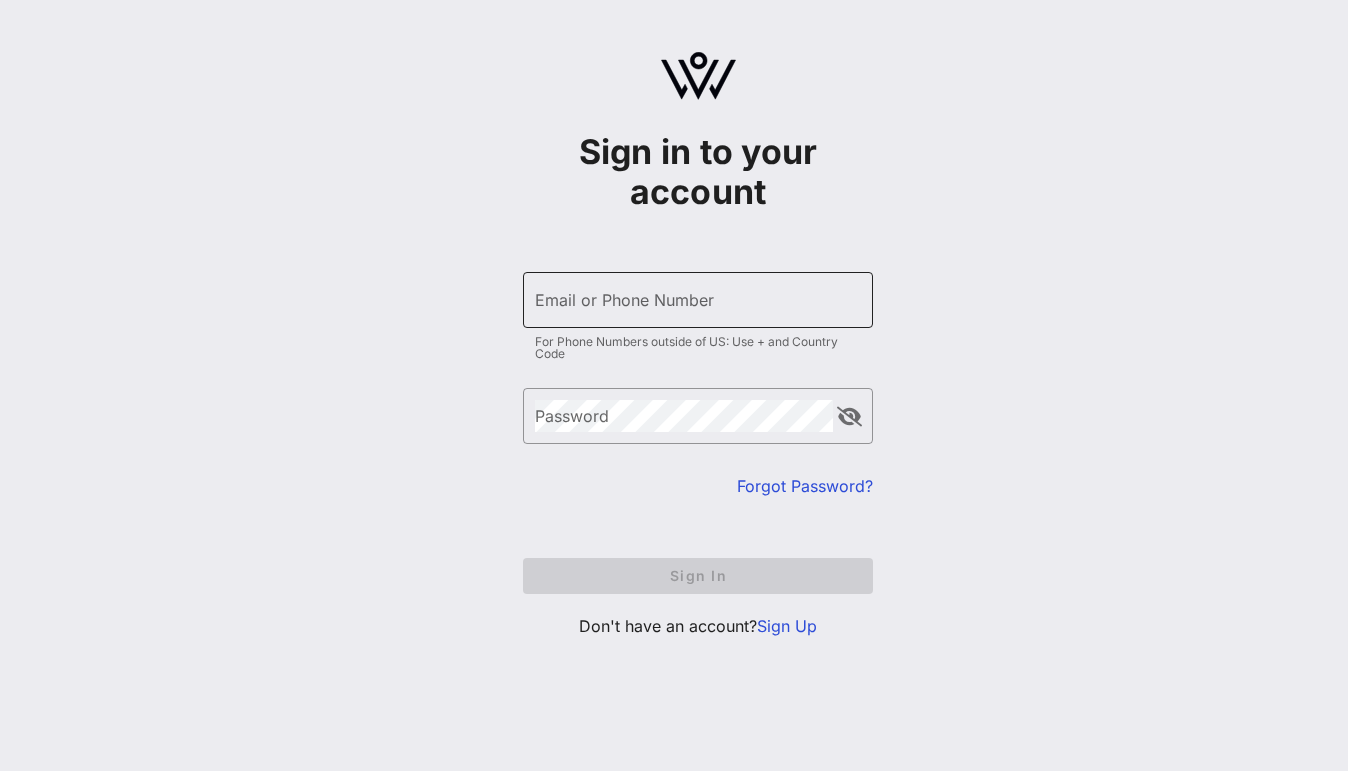 drag, startPoint x: 601, startPoint y: 326, endPoint x: 590, endPoint y: 316, distance: 14.866069 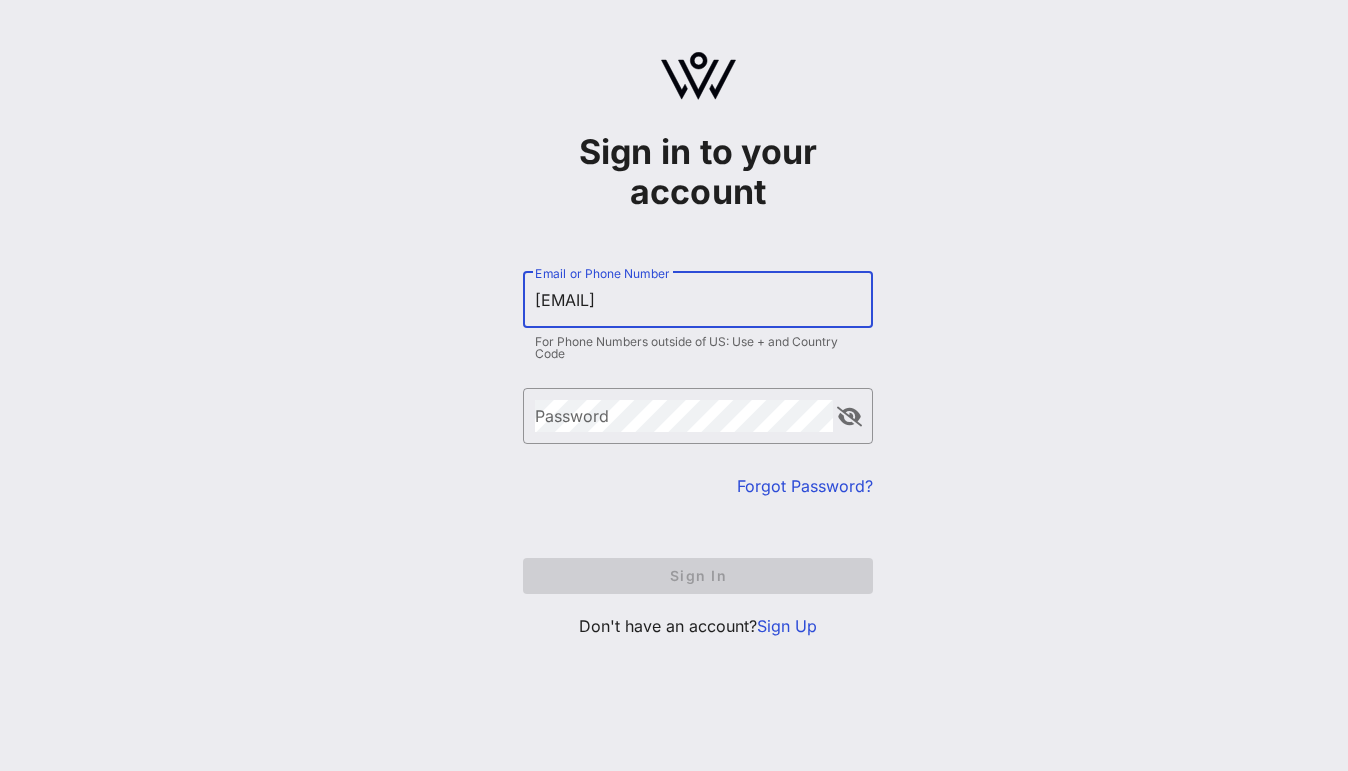 type on "[EMAIL]" 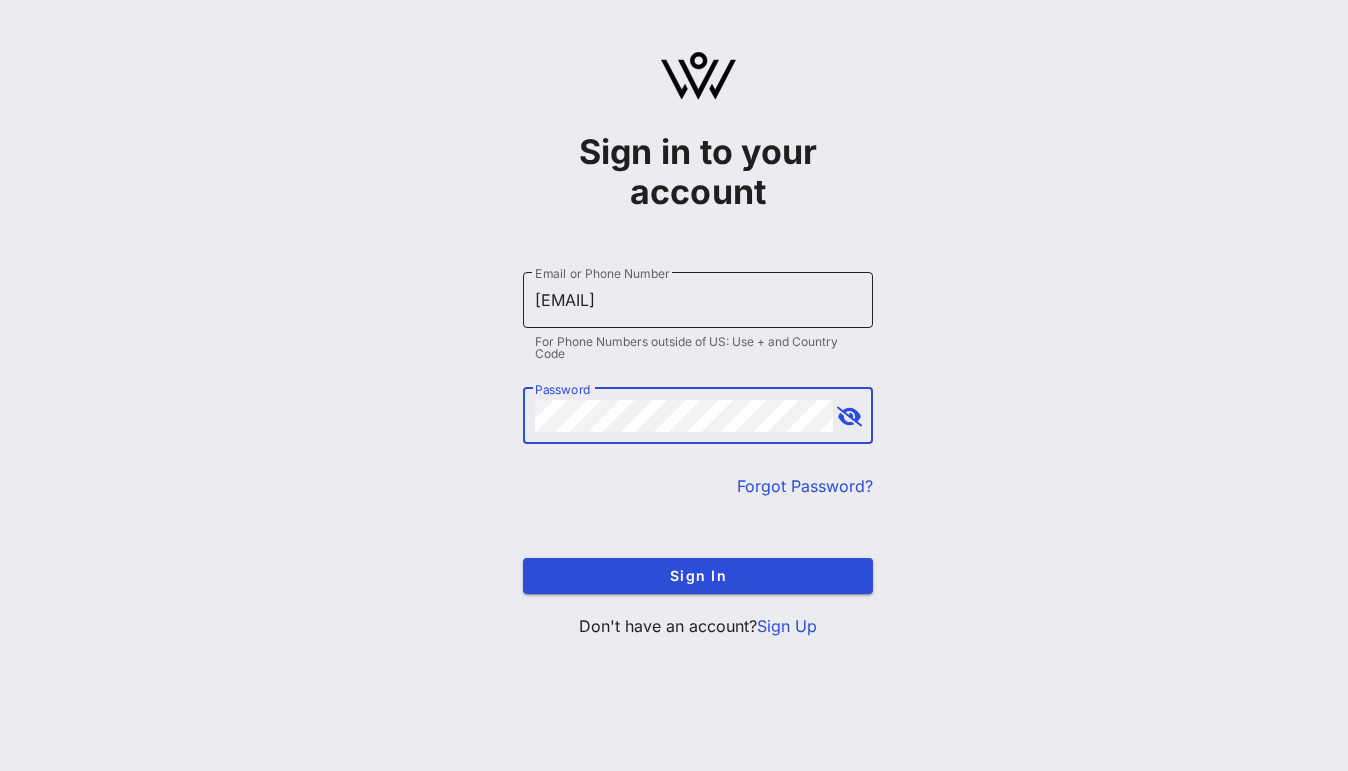 click on "Sign In" at bounding box center [698, 576] 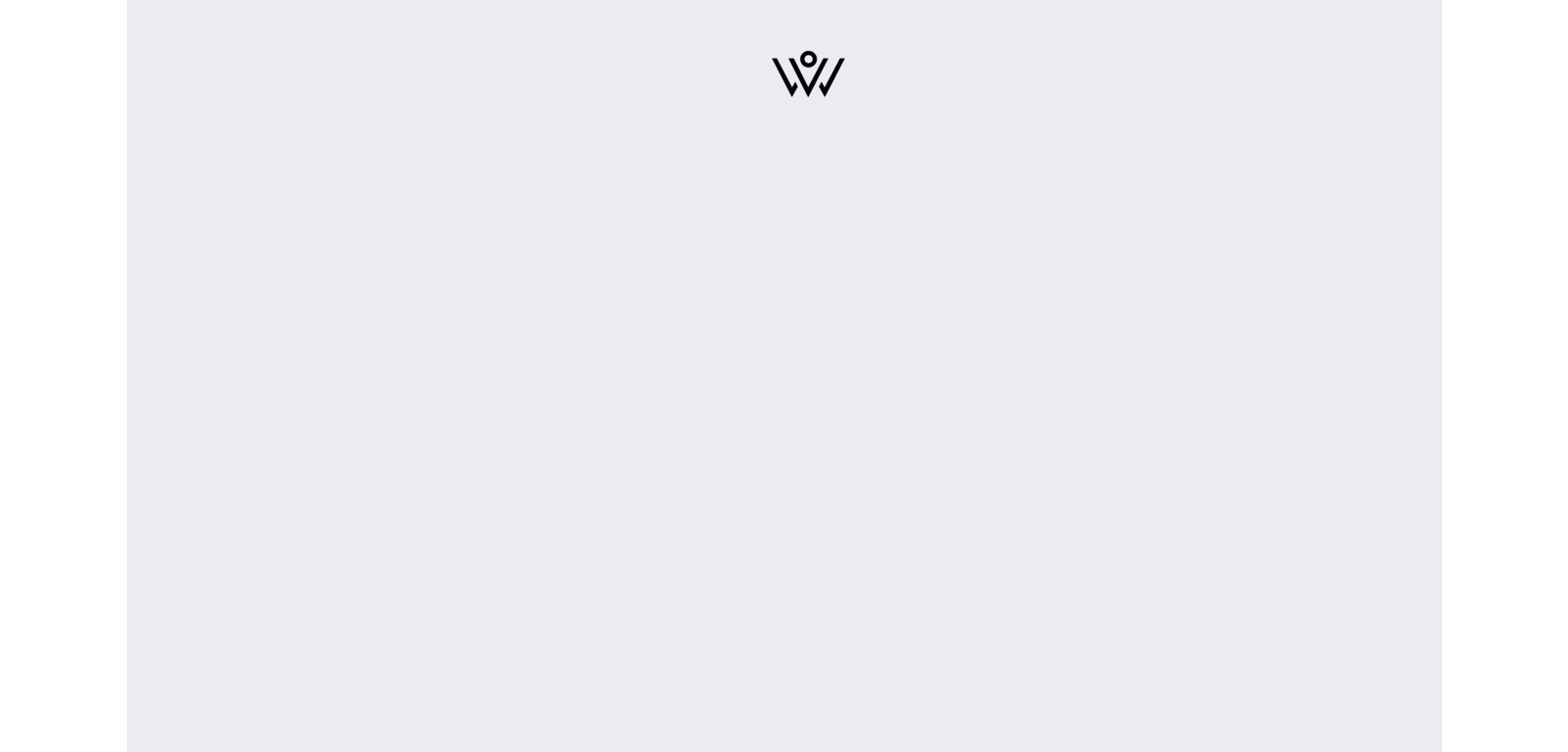 scroll, scrollTop: 0, scrollLeft: 0, axis: both 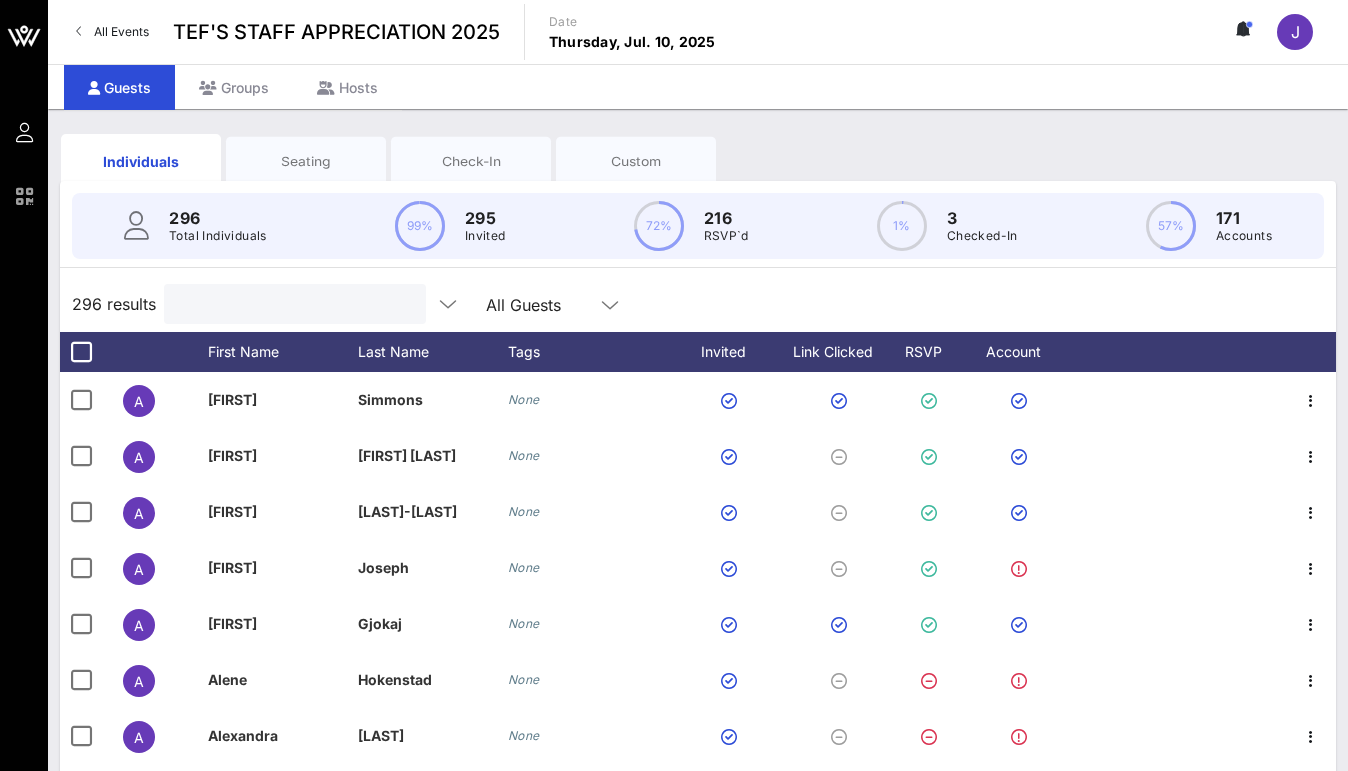 click at bounding box center [293, 304] 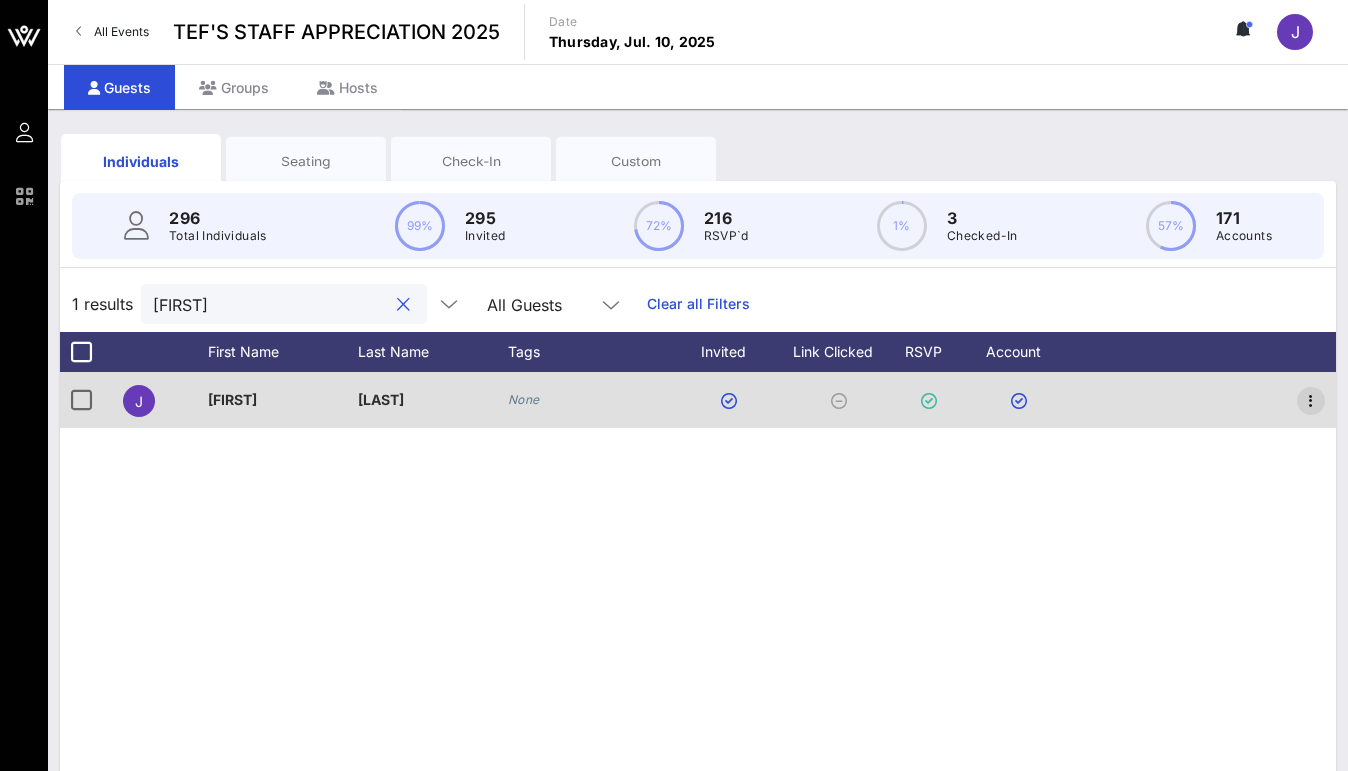 type on "[FIRST]" 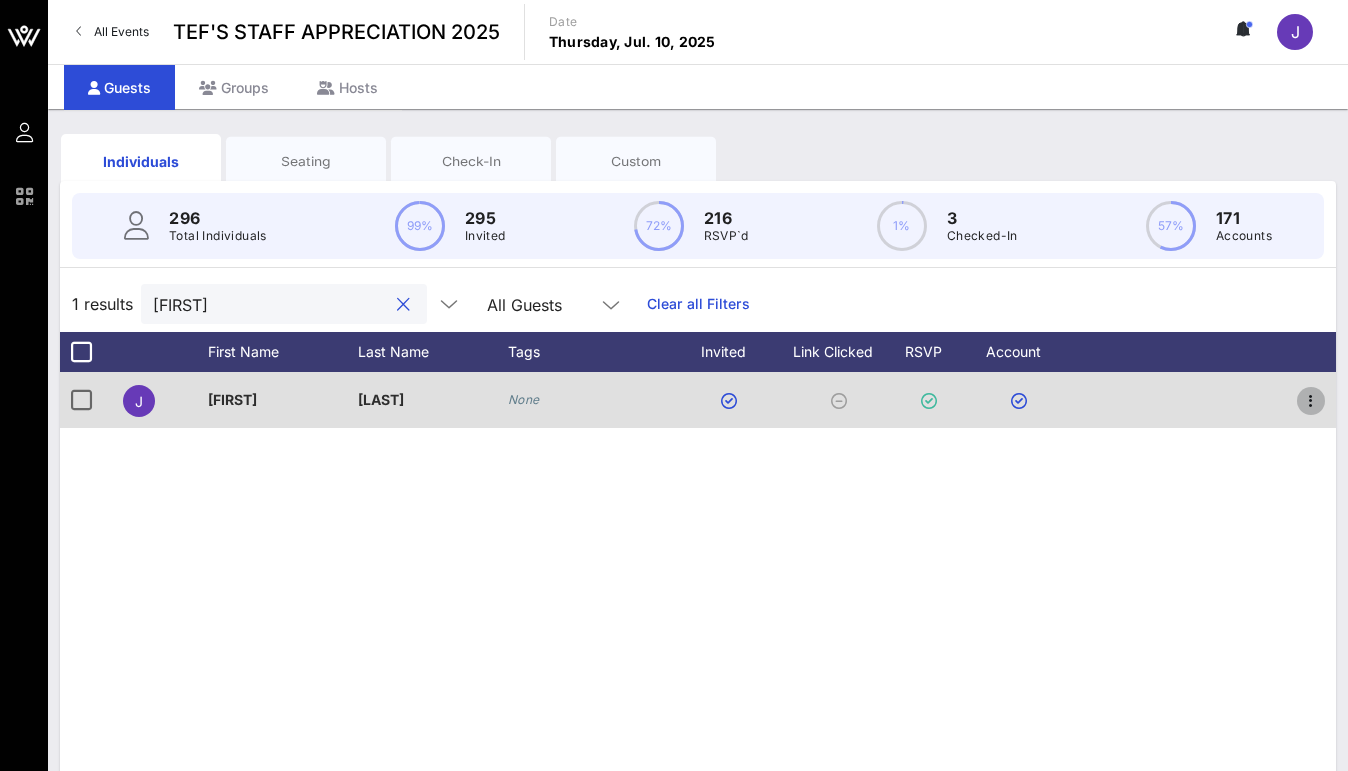 click at bounding box center [1311, 401] 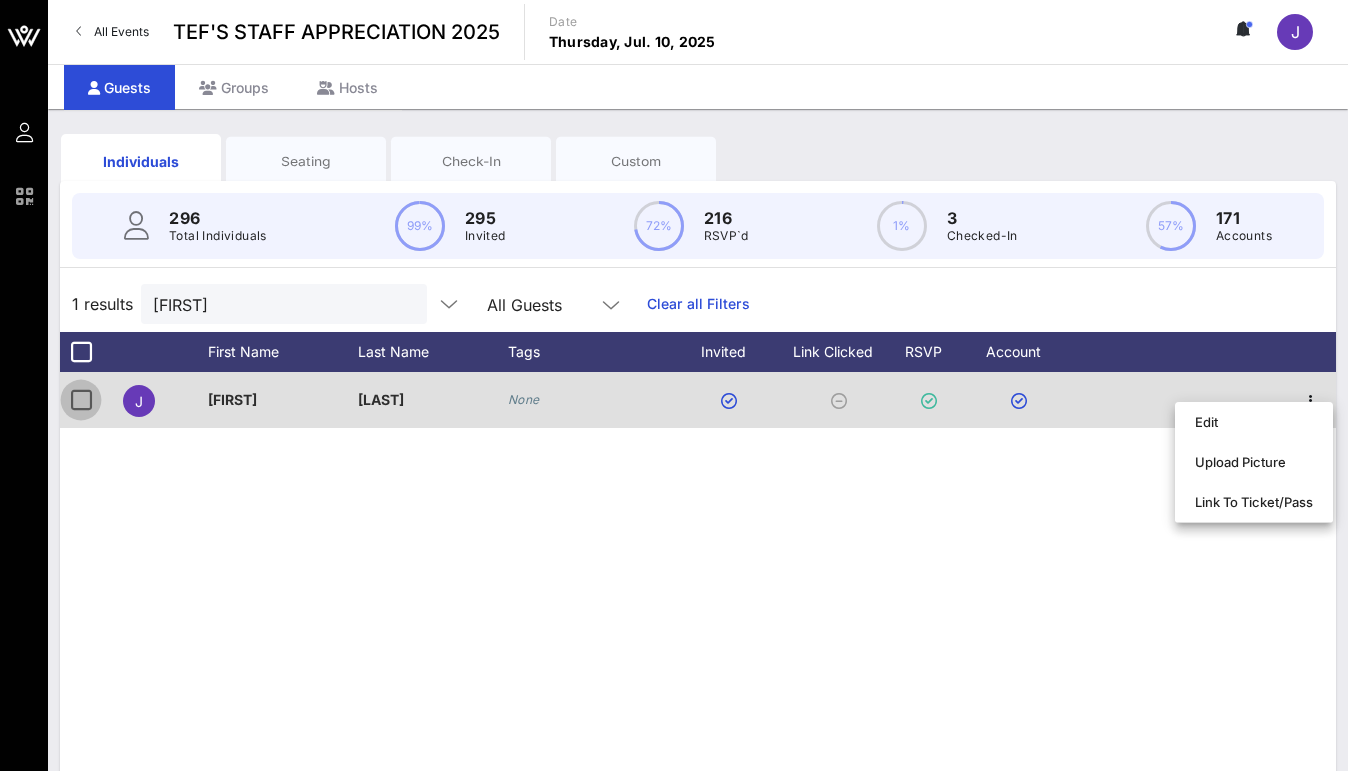 click at bounding box center [81, 400] 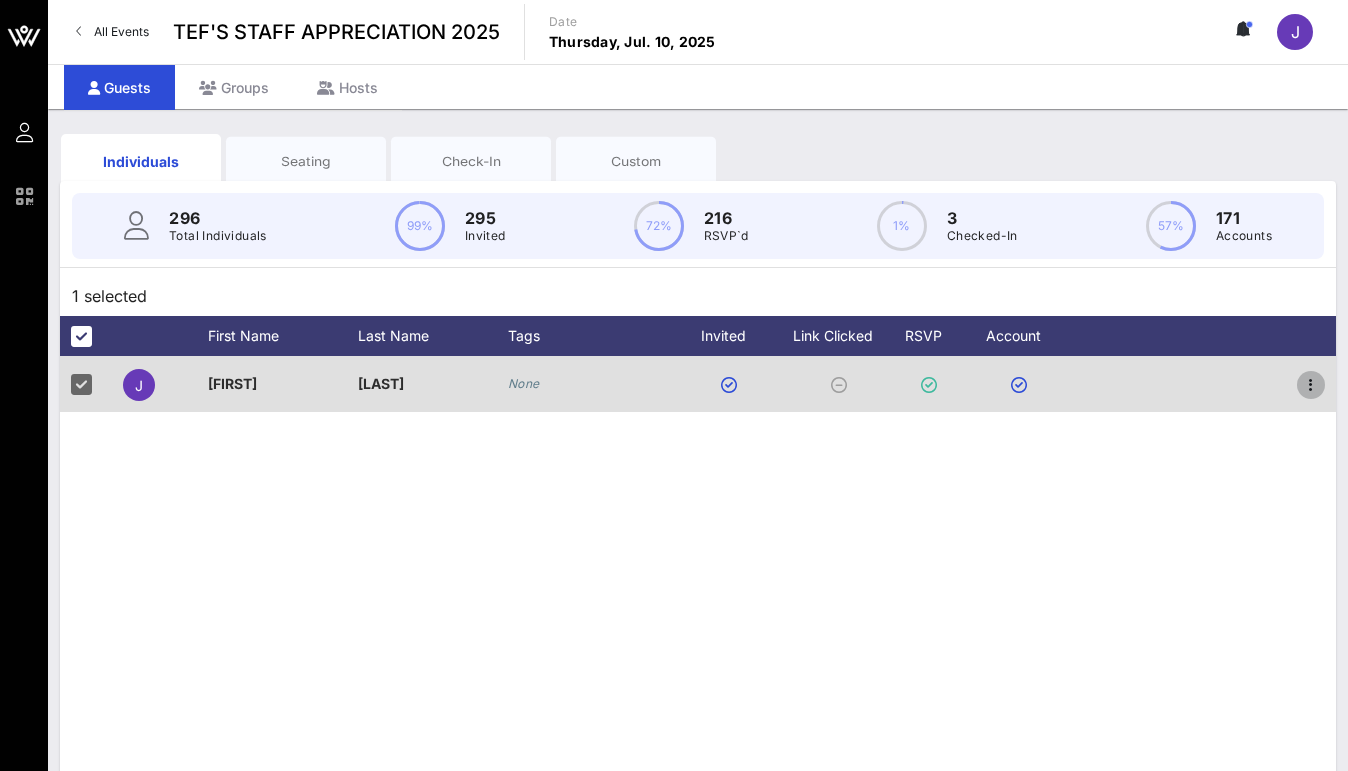 click at bounding box center (1311, 385) 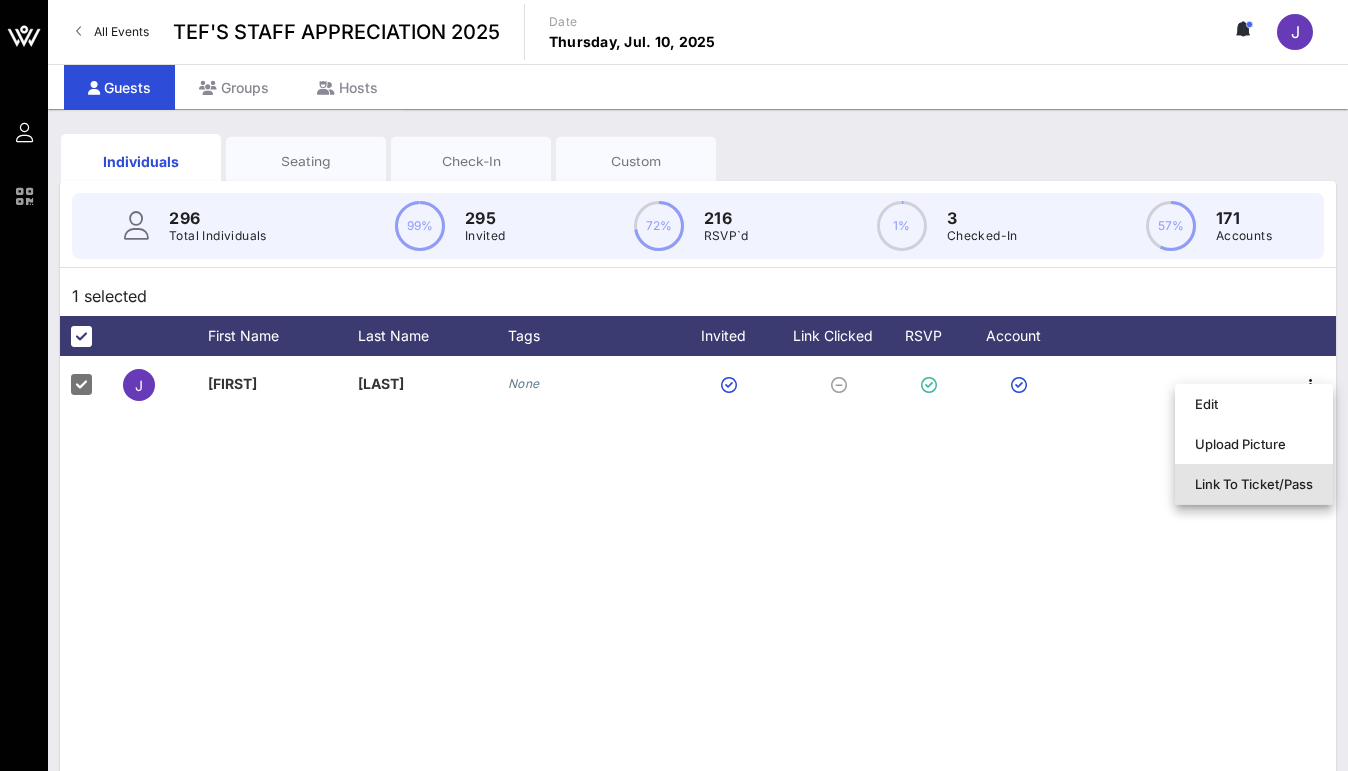 click on "Link To Ticket/Pass" at bounding box center [1254, 484] 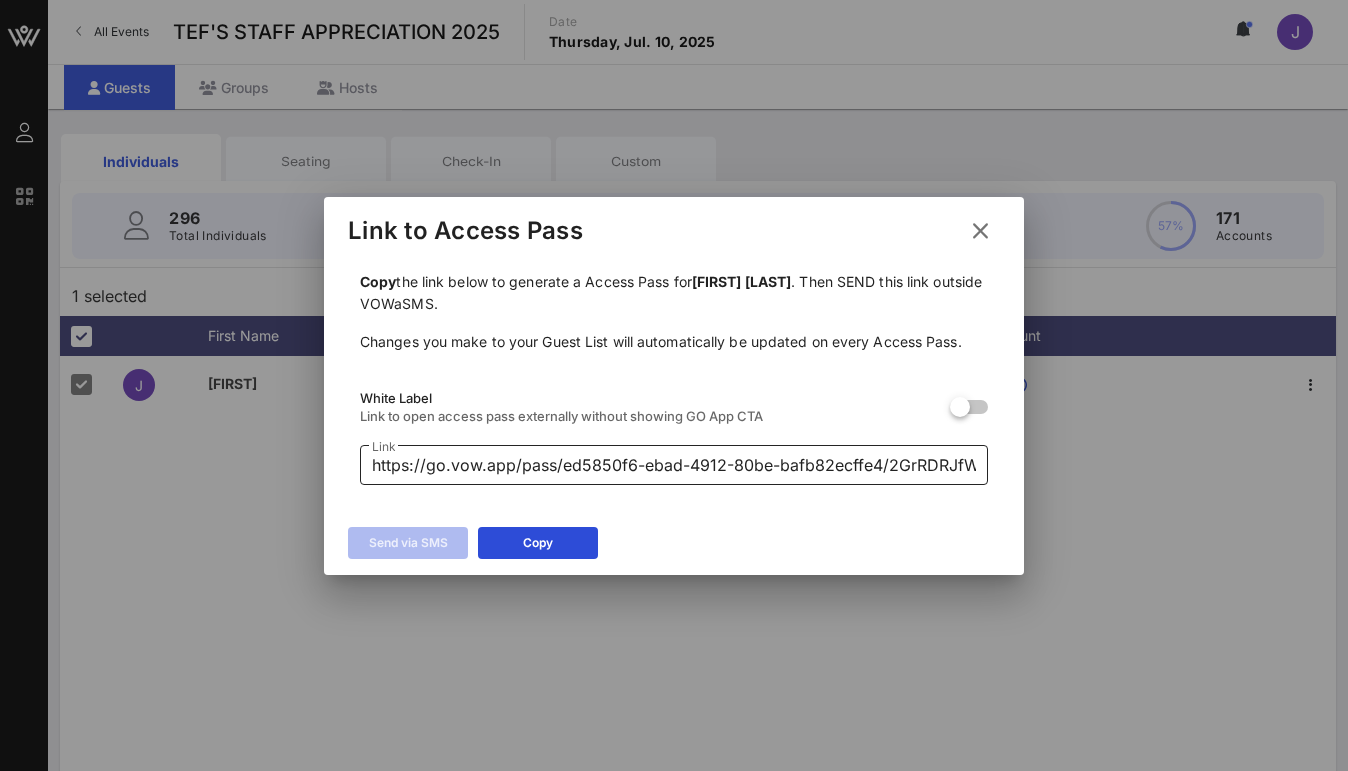 click on "https://go.vow.app/pass/ed5850f6-ebad-4912-80be-bafb82ecffe4/2GrRDRJfW9QB0NubtTYX" at bounding box center [674, 465] 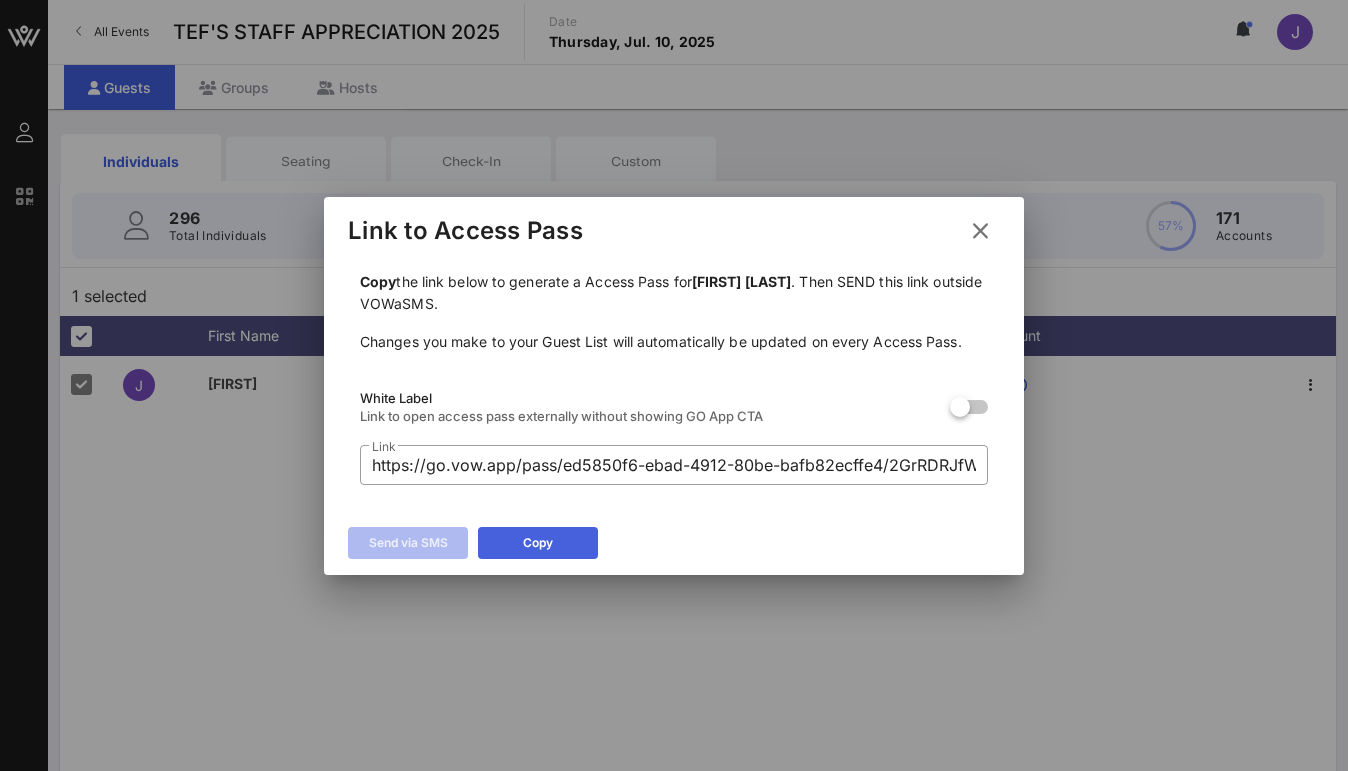 click on "Copy" at bounding box center [538, 543] 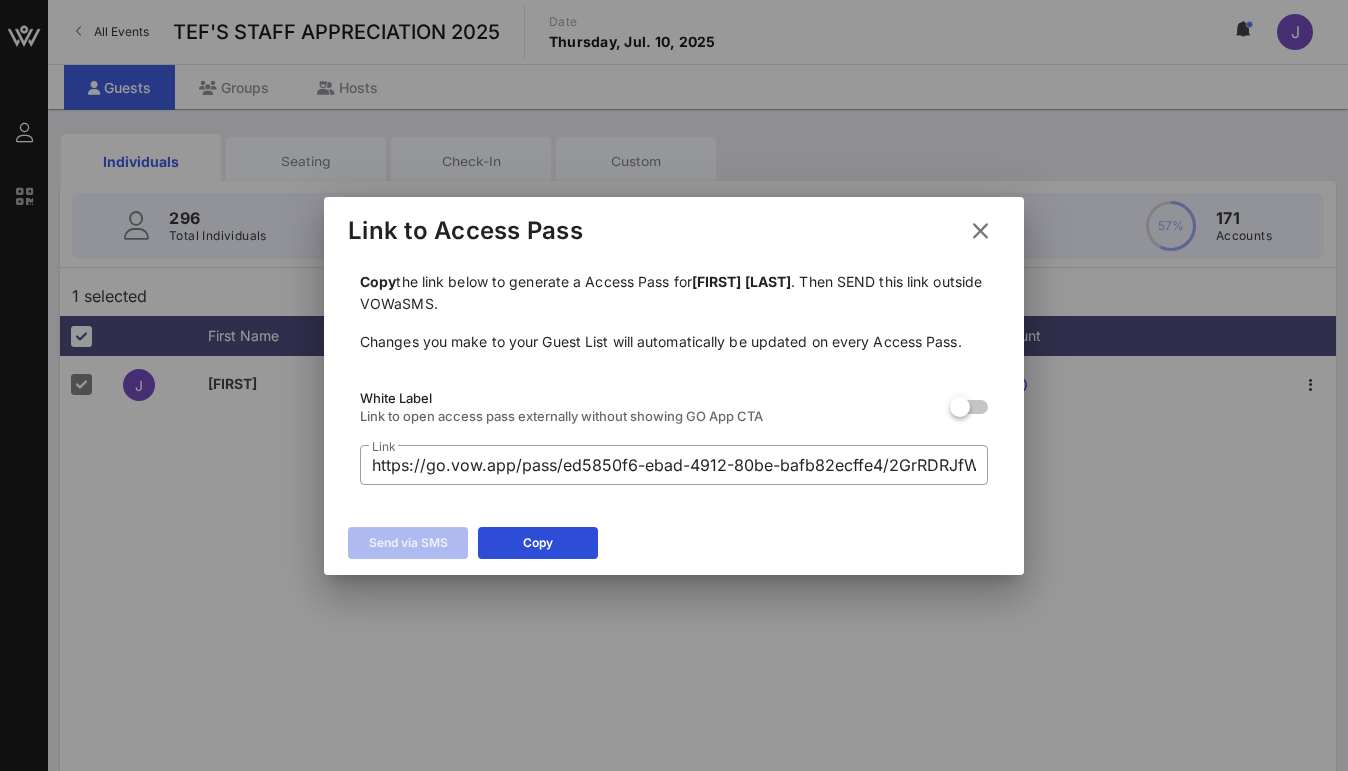 click at bounding box center (980, 231) 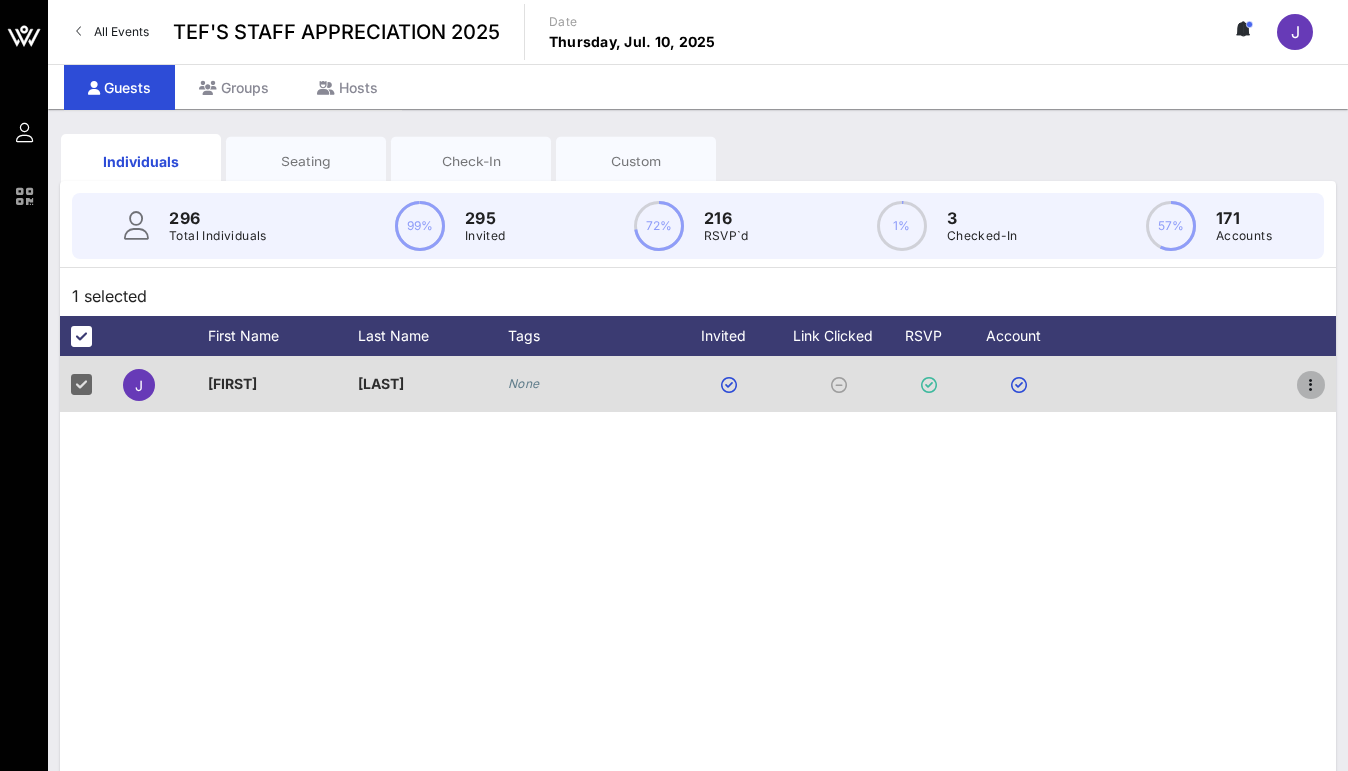 click at bounding box center (1311, 385) 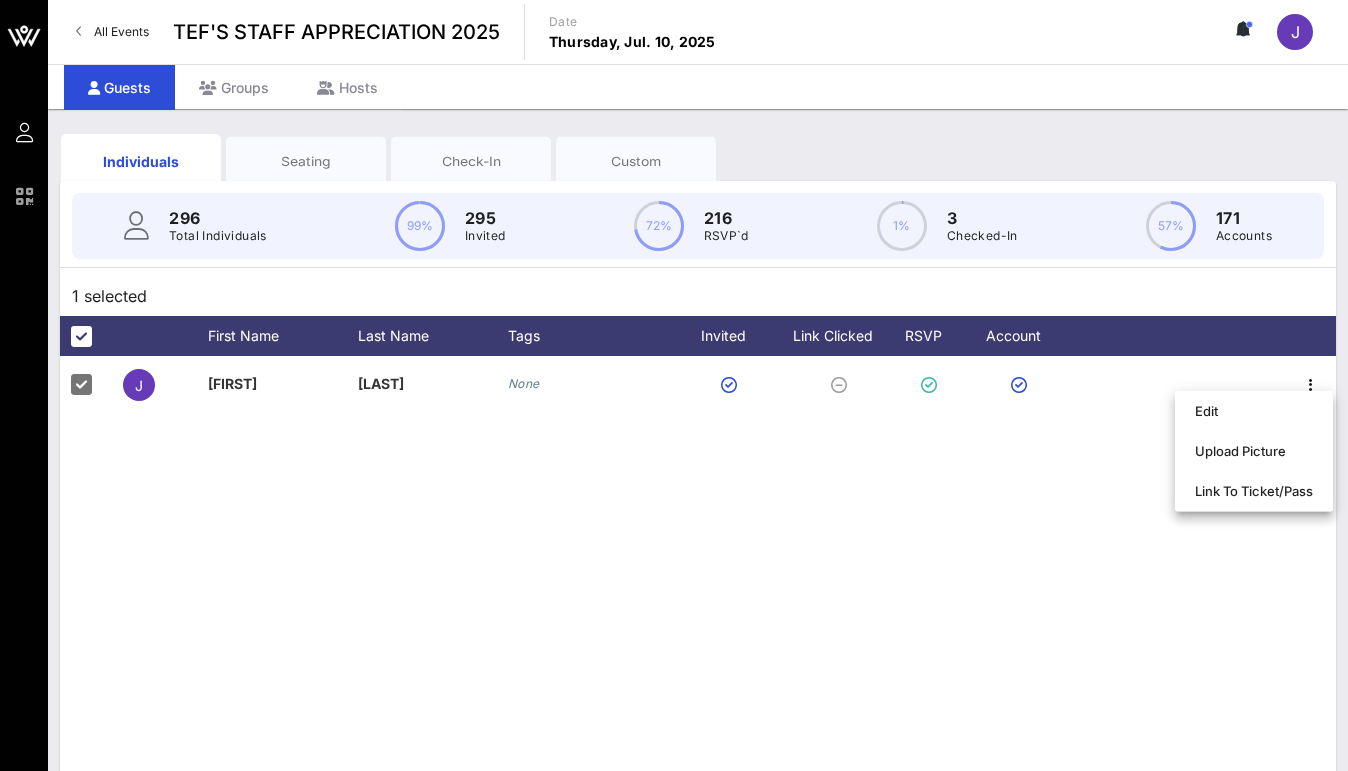 drag, startPoint x: 857, startPoint y: 501, endPoint x: 836, endPoint y: 498, distance: 21.213203 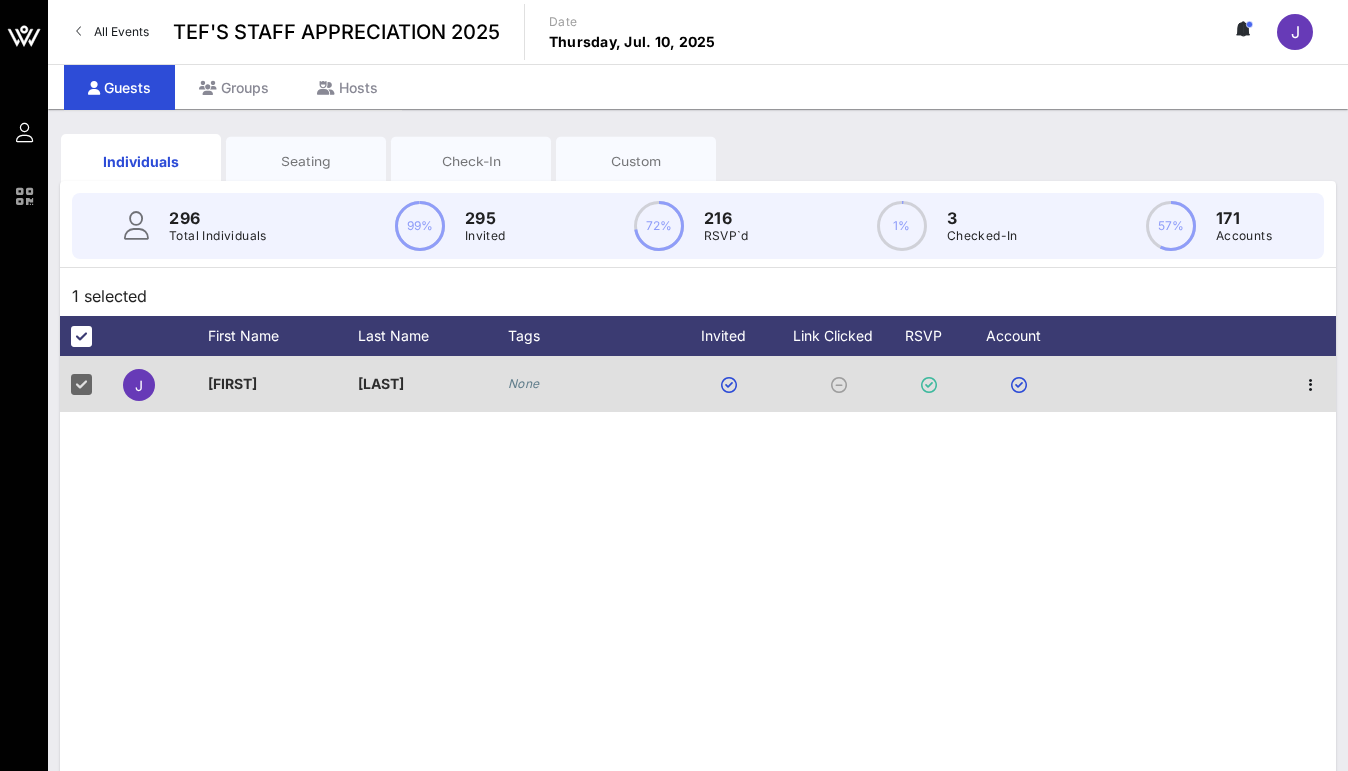 click on "[FIRST]" at bounding box center (283, 384) 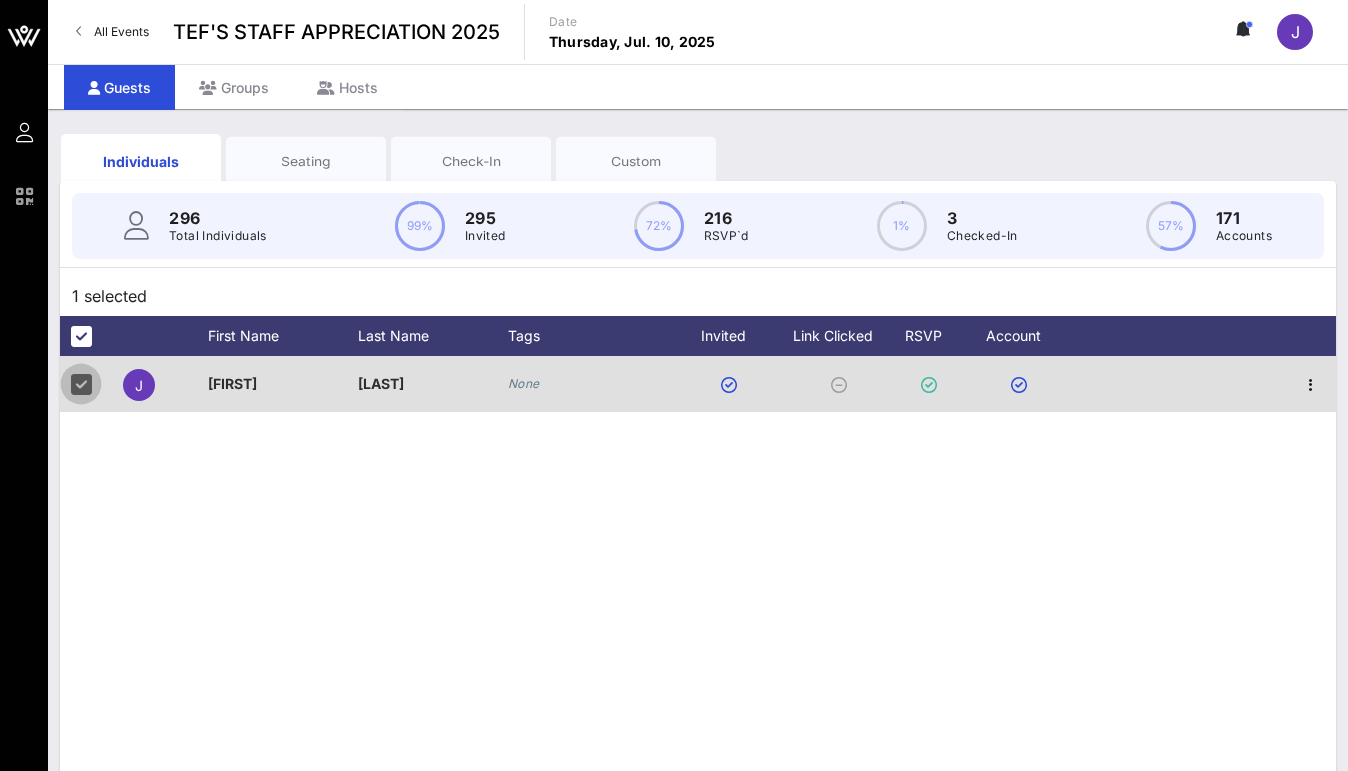 click at bounding box center (81, 384) 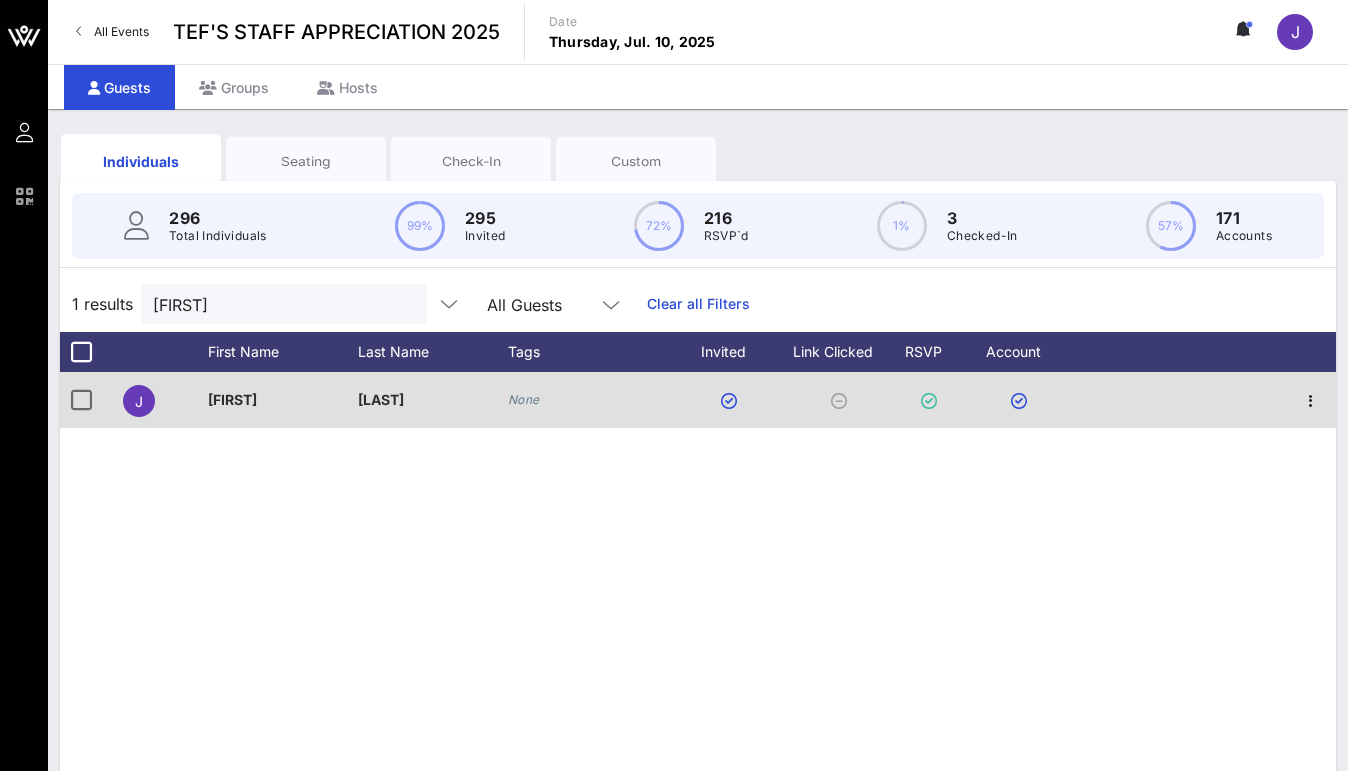 click on "[FIRST]" at bounding box center [283, 400] 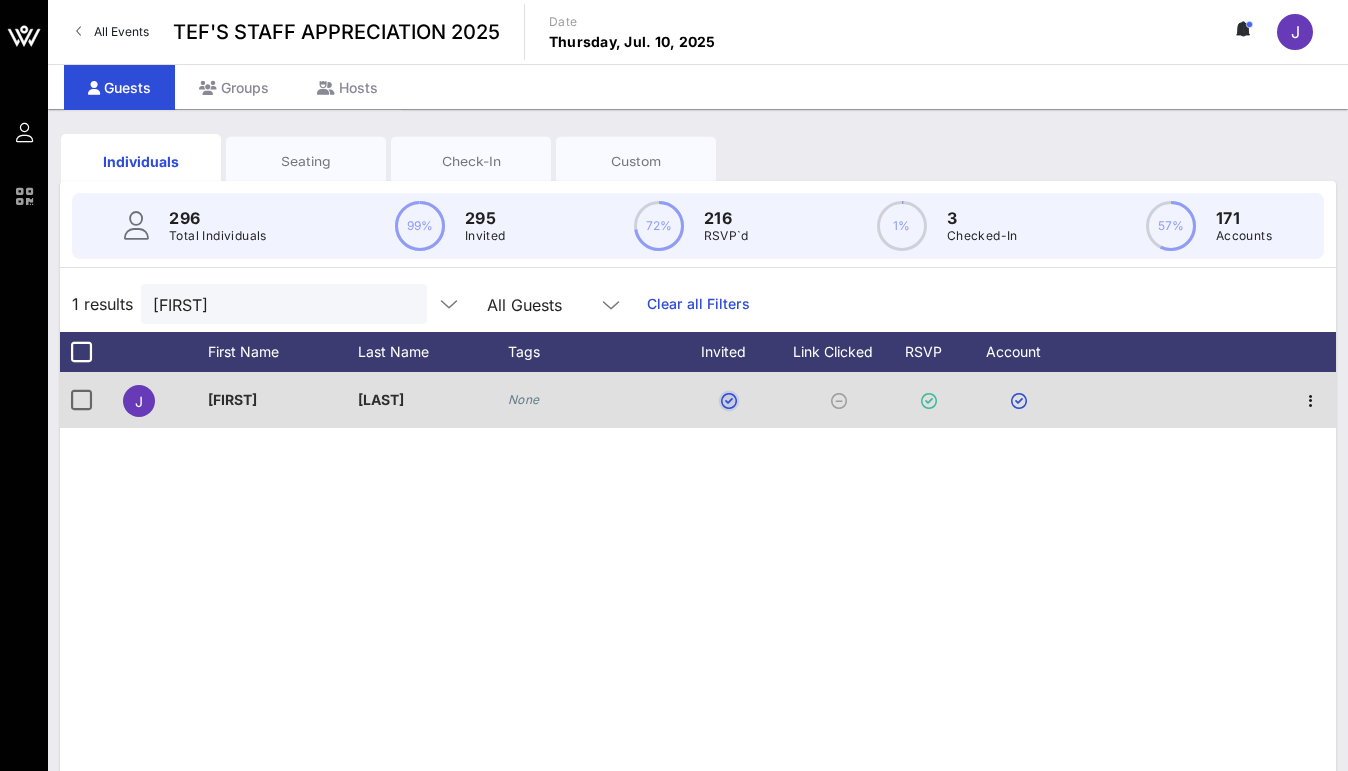 click at bounding box center [729, 401] 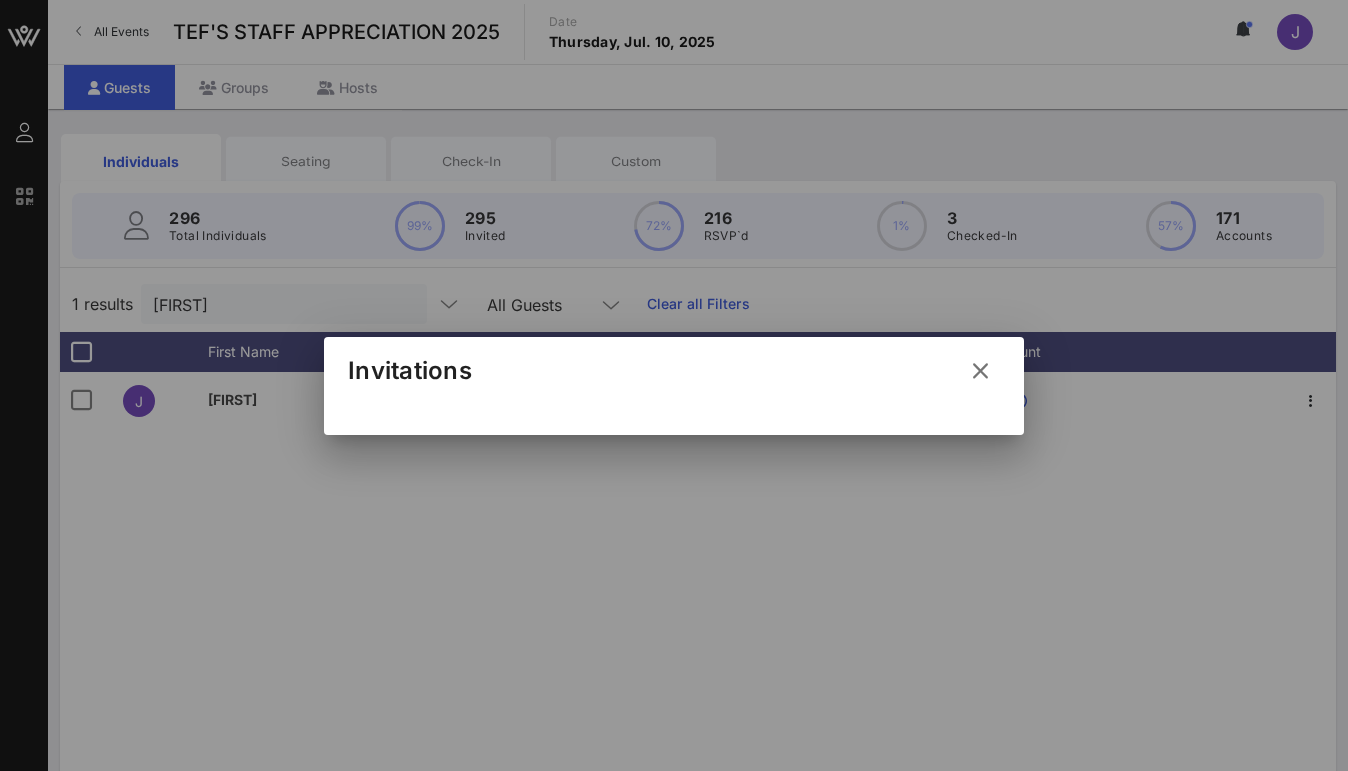 click at bounding box center (980, 371) 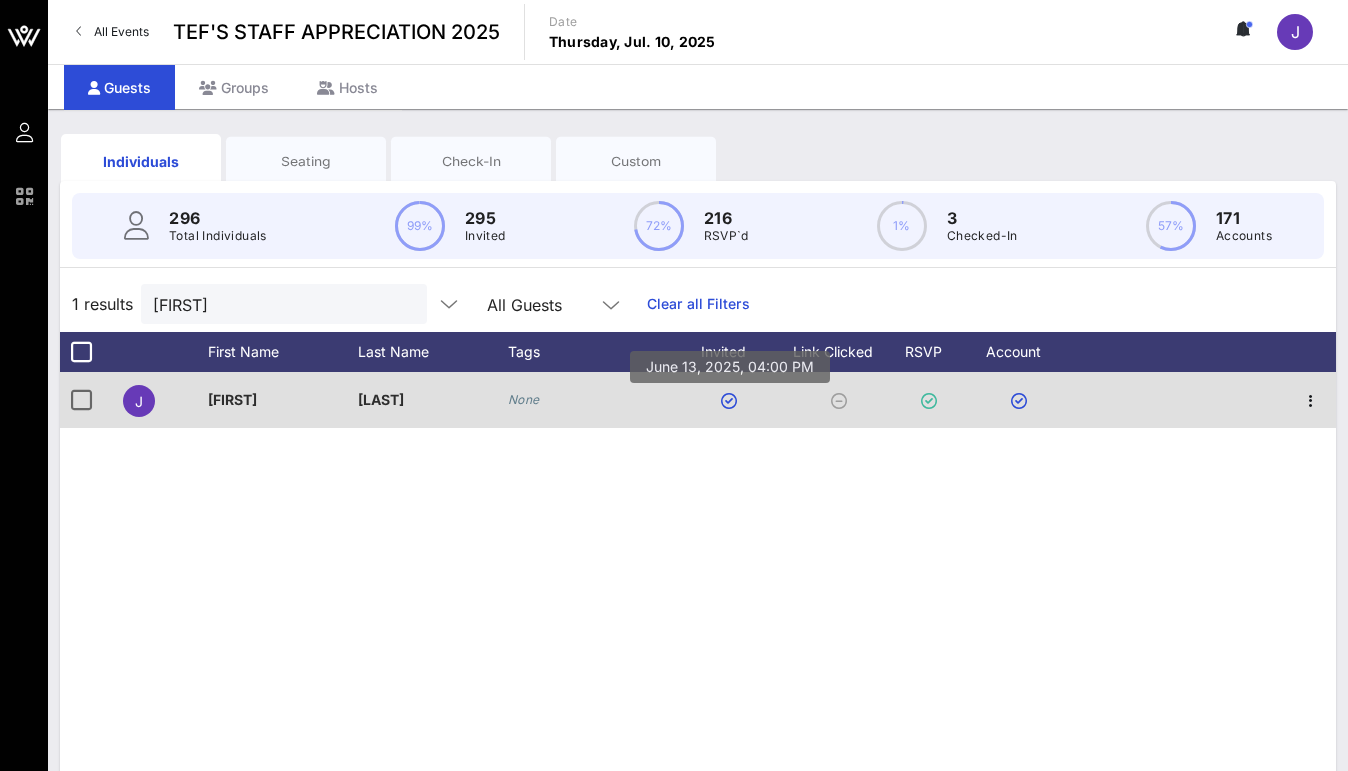 click at bounding box center [933, 400] 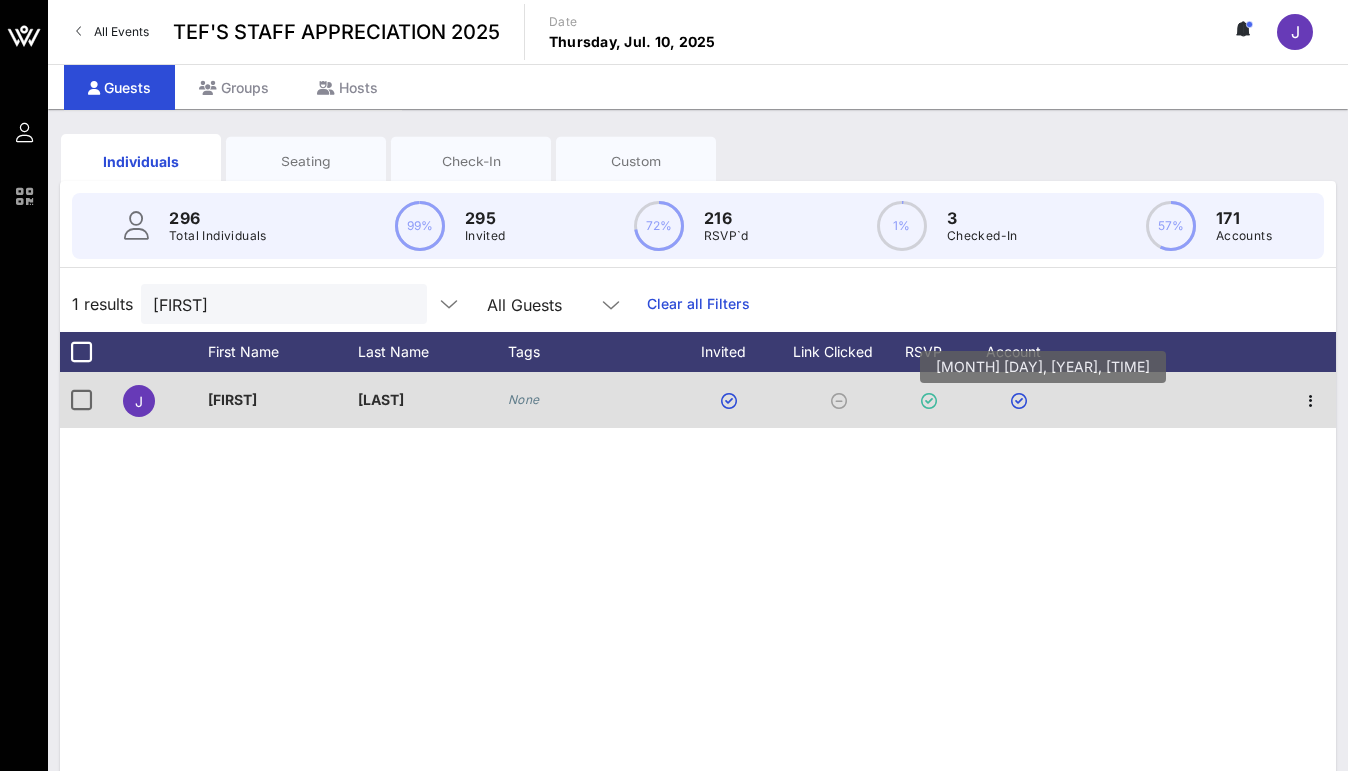 click at bounding box center (1019, 401) 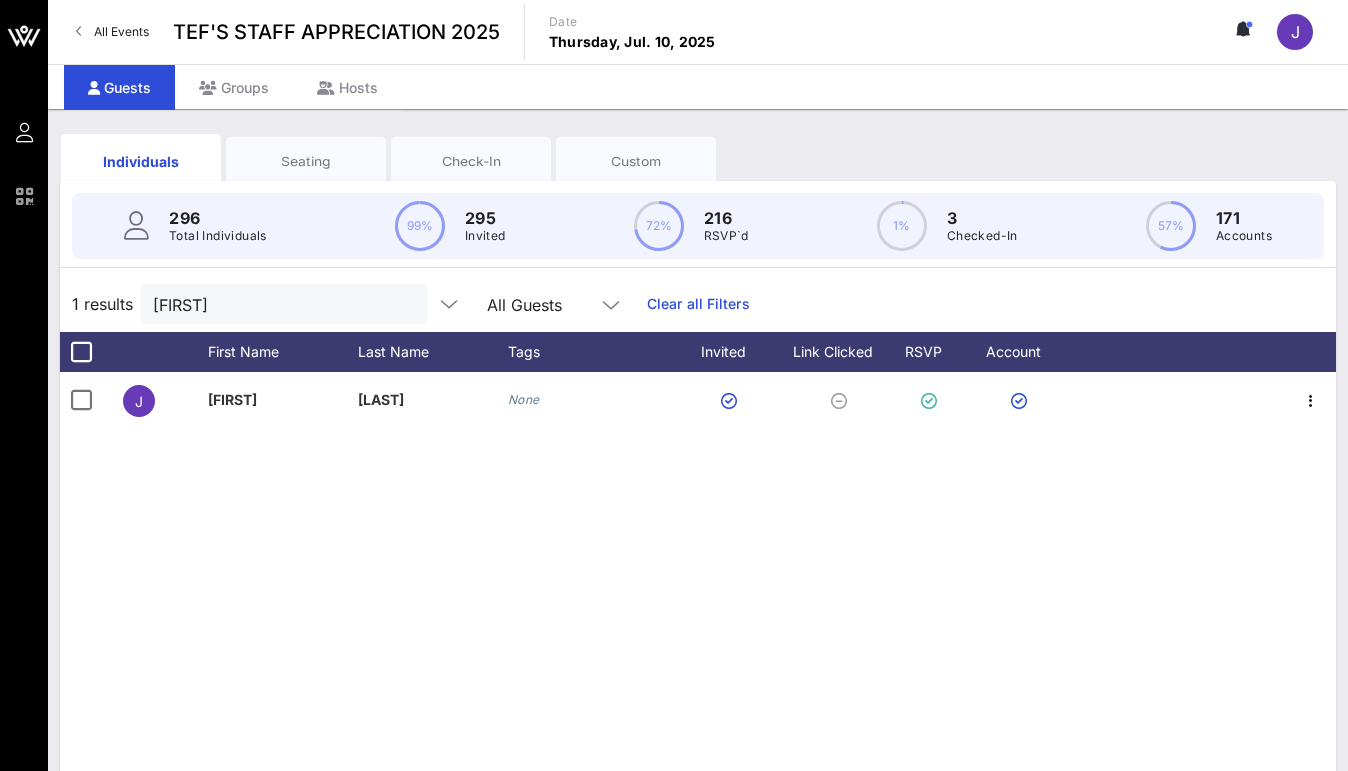 click on "Check-In" at bounding box center [471, 161] 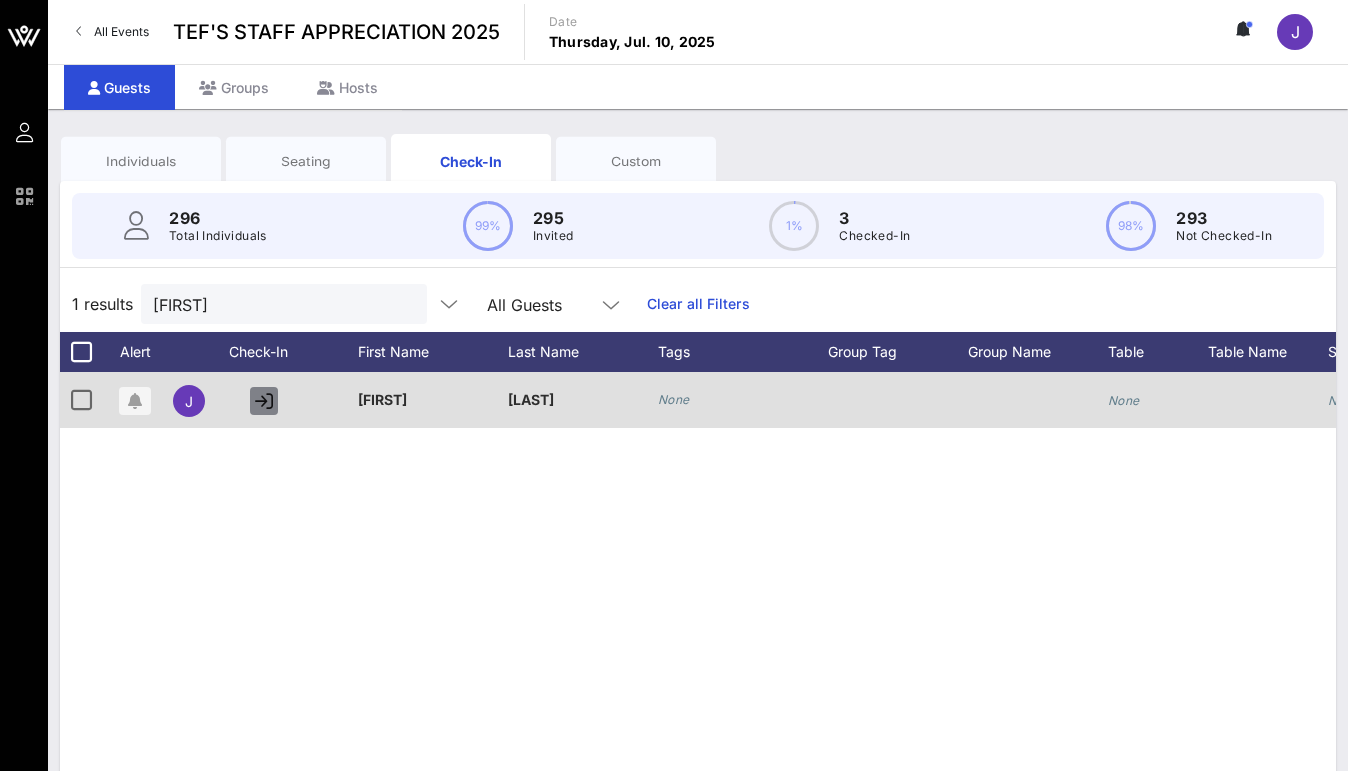 click at bounding box center [264, 401] 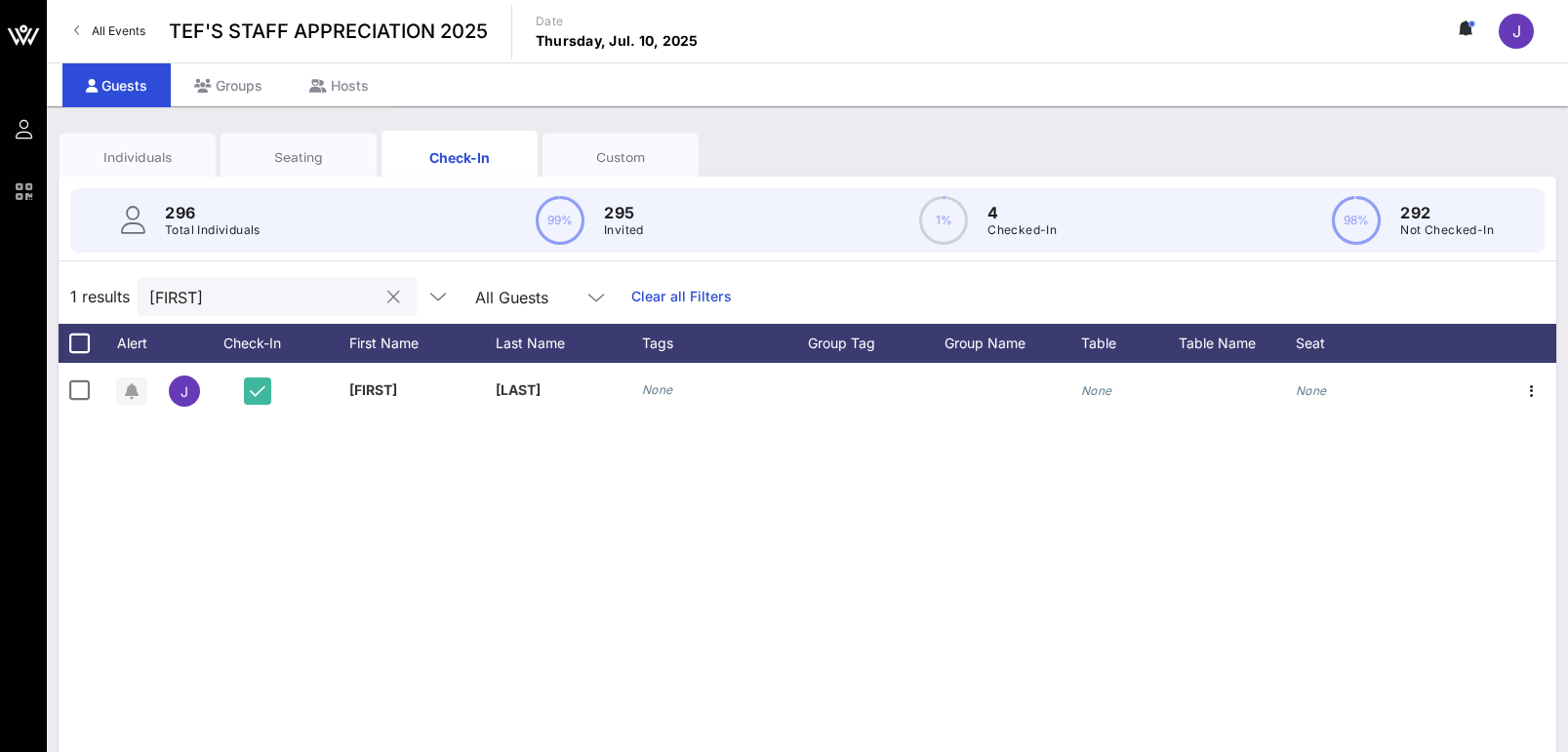 click on "[FIRST]" at bounding box center (263, 297) 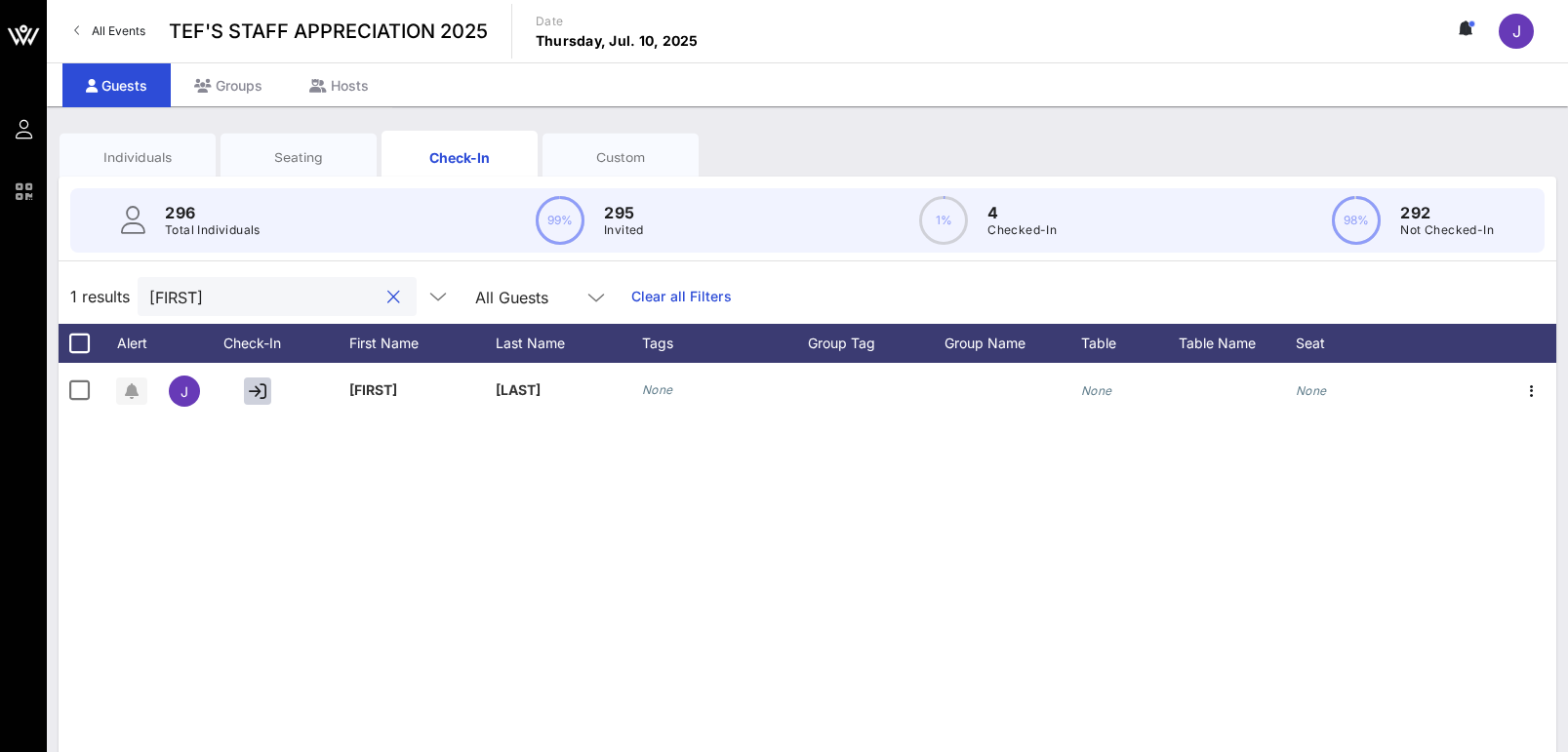 type on "[FIRST]" 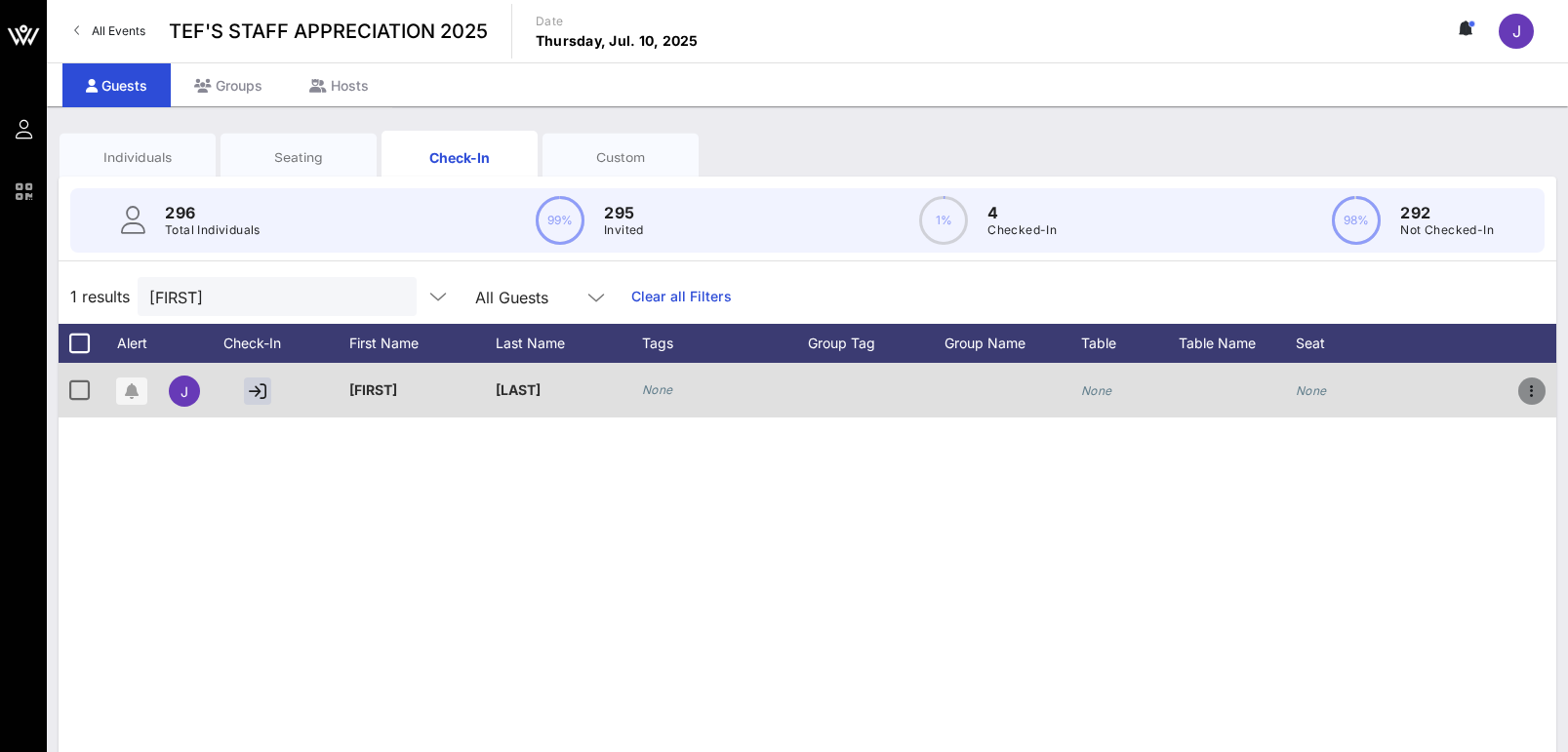 click at bounding box center [1532, 391] 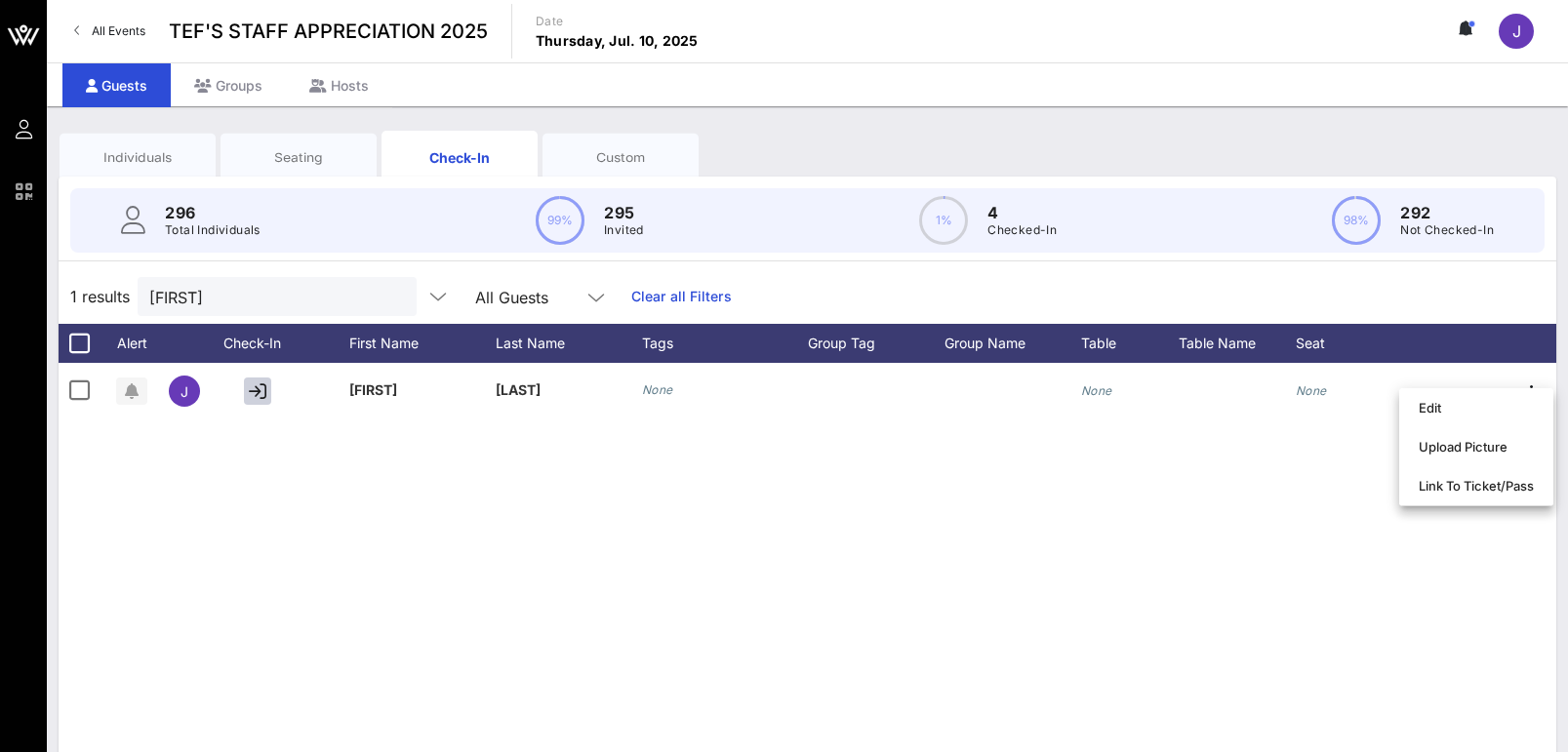 click on "[FIRST]
[FIRST]
[LAST]
[LAST] [LAST] [LAST]" at bounding box center (807, 655) 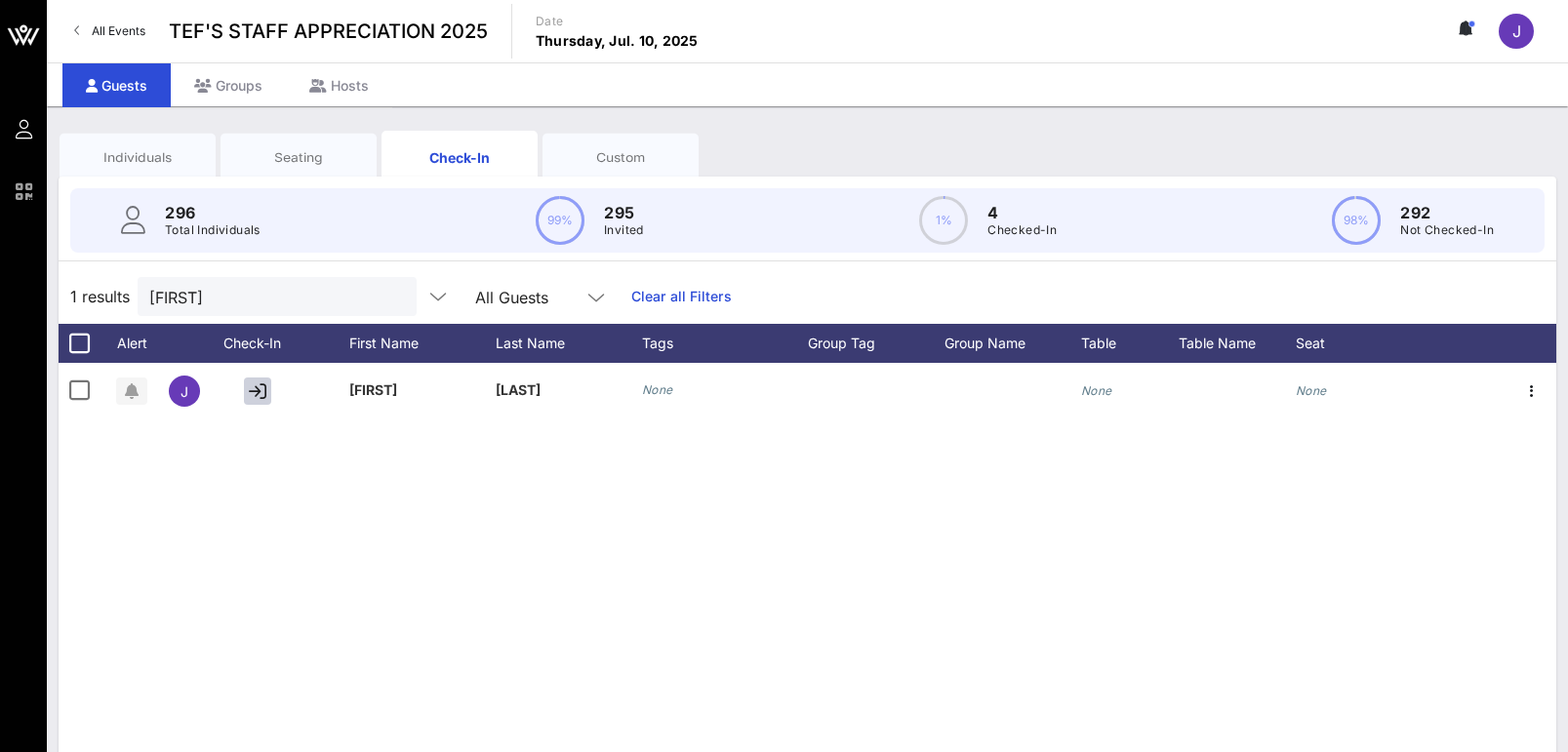 click on "Custom" at bounding box center (138, 157) 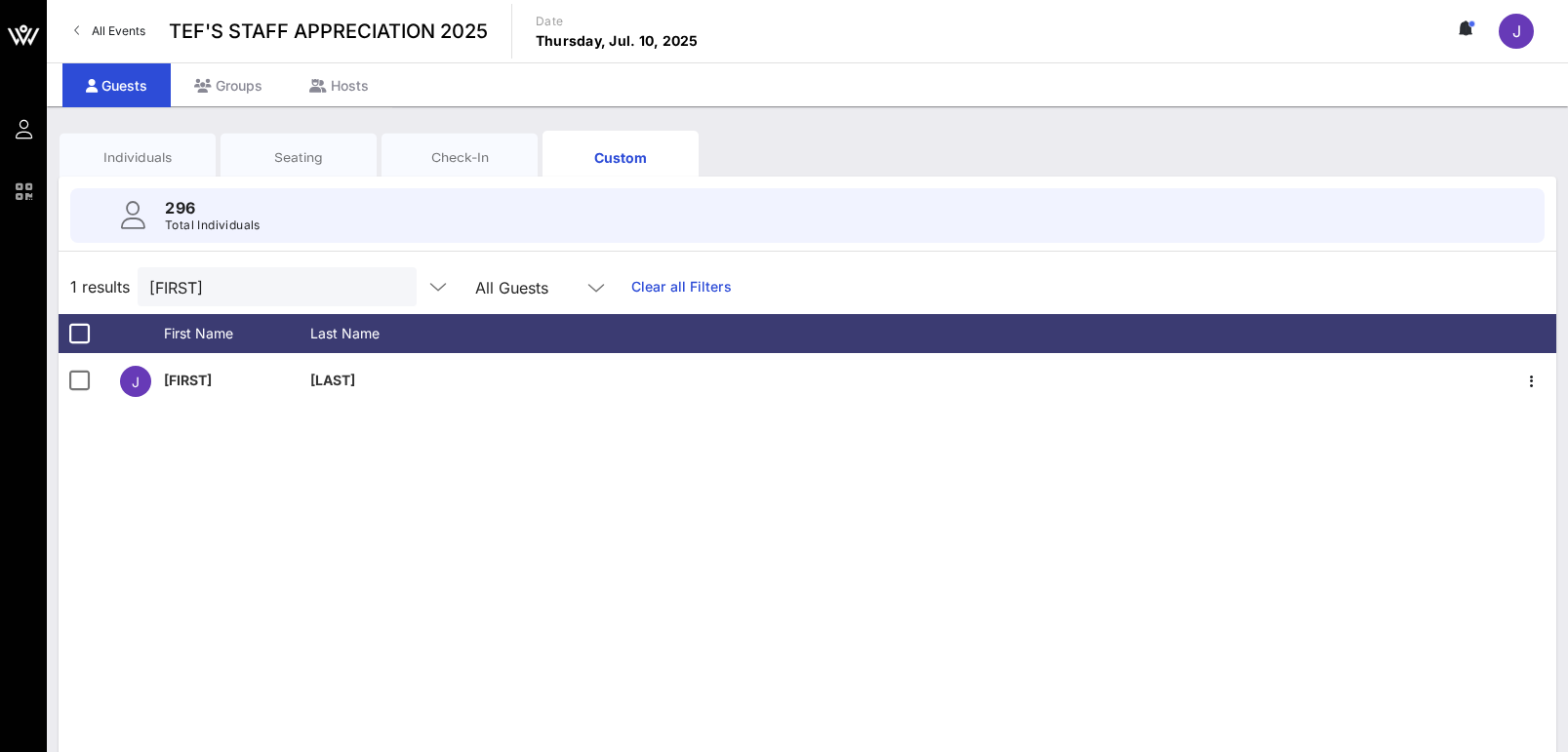 click on "Check-In" at bounding box center (138, 157) 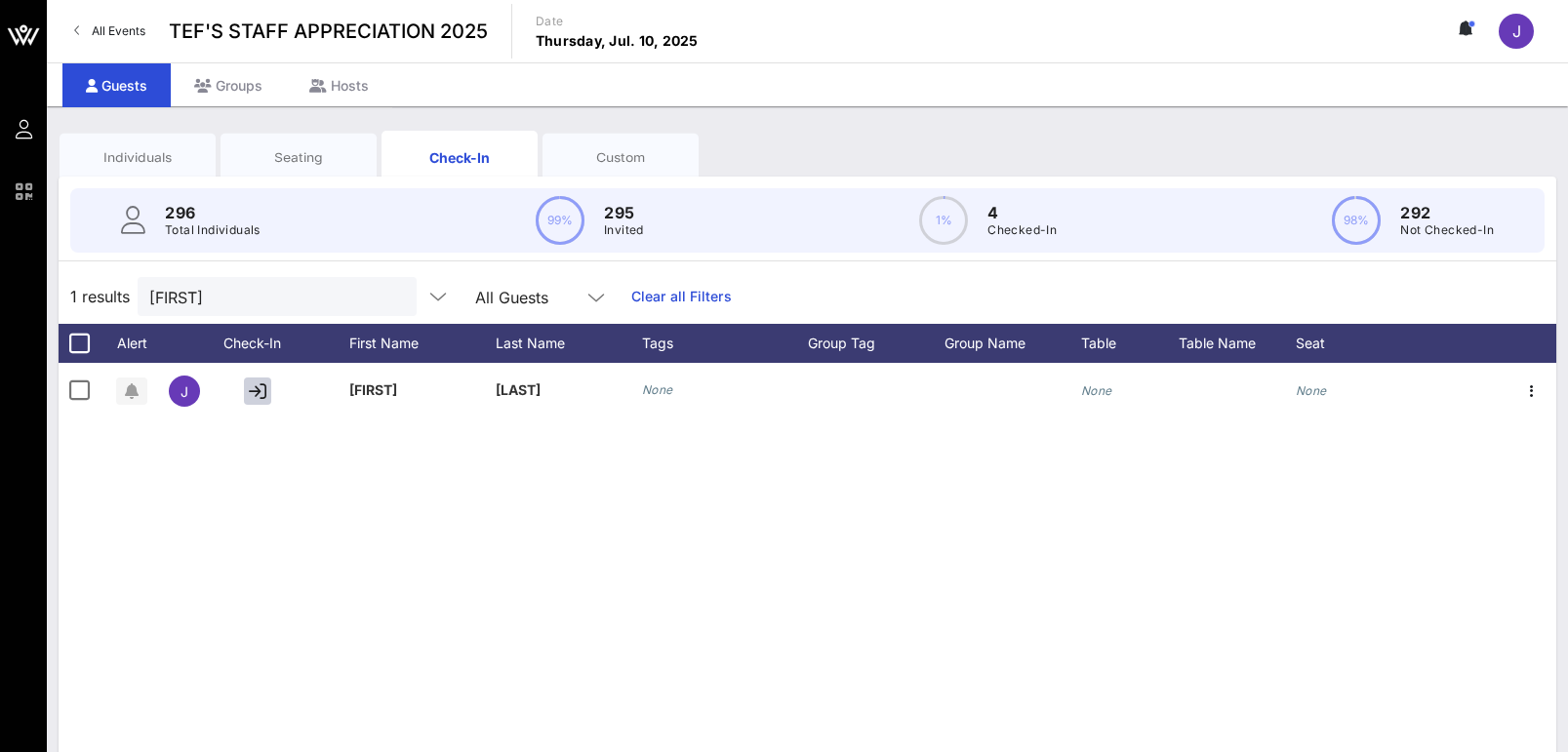 click on "Seating" at bounding box center [138, 157] 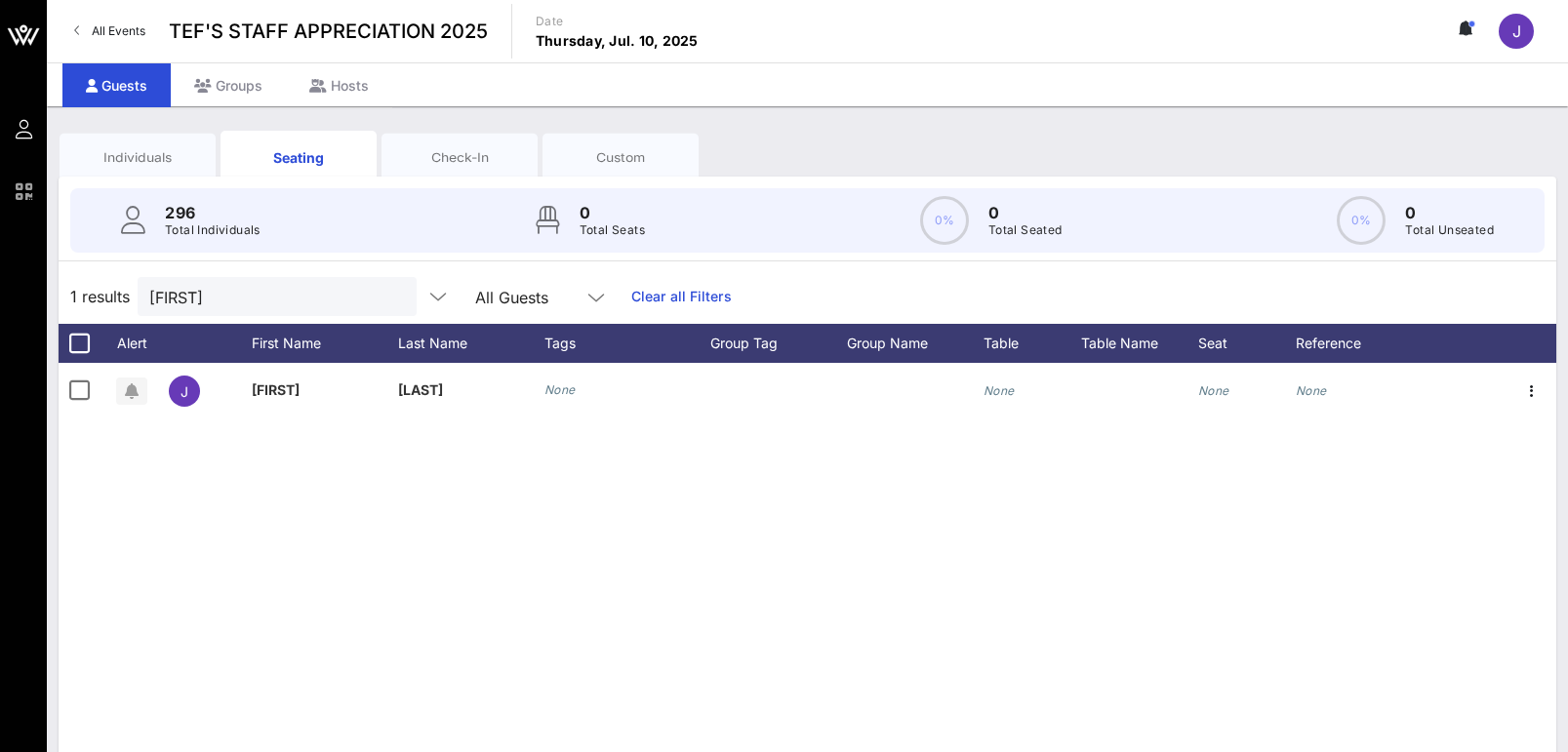 click on "Seating" at bounding box center [299, 157] 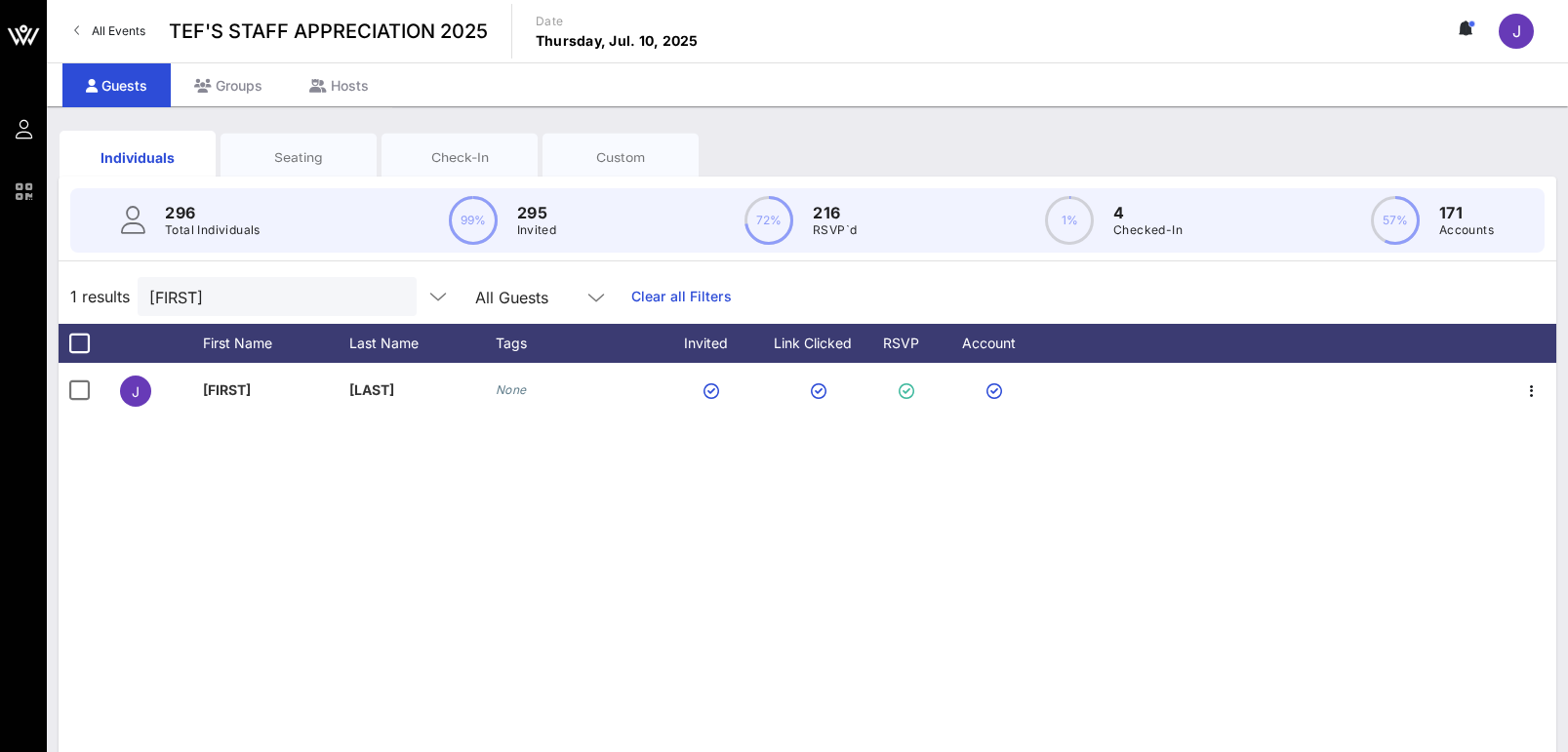 click on "All Events" at bounding box center [109, 31] 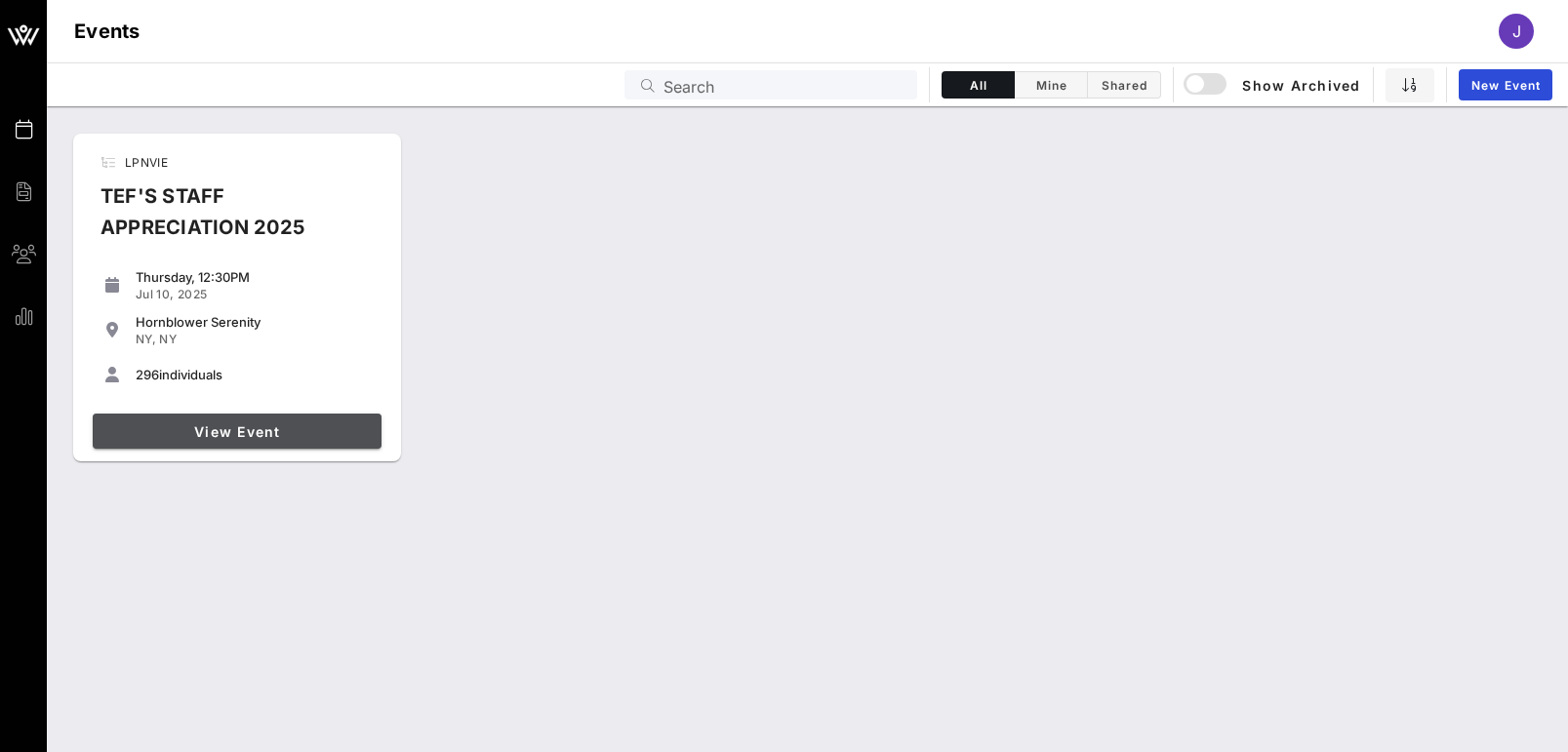 click on "View Event" at bounding box center [237, 431] 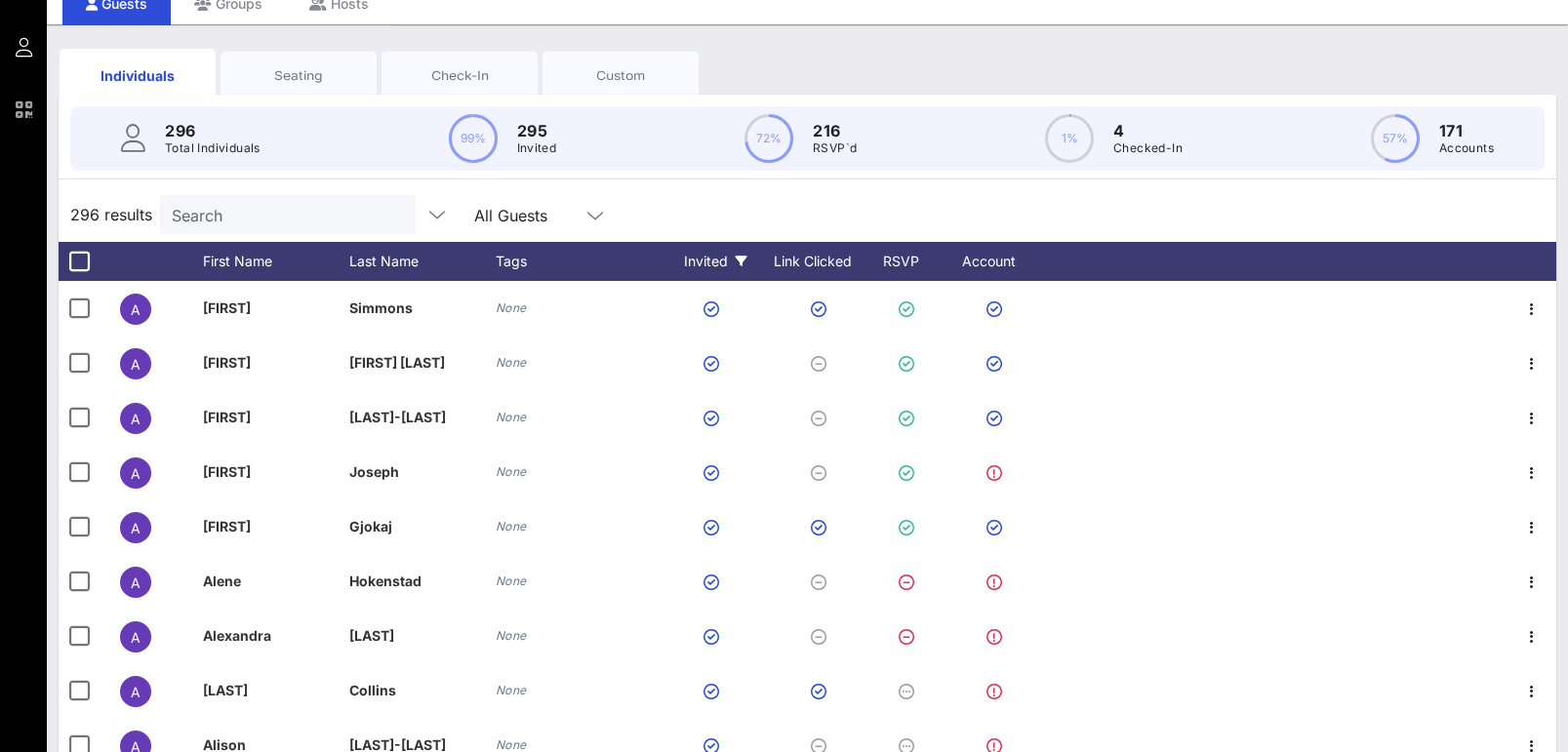 scroll, scrollTop: 195, scrollLeft: 0, axis: vertical 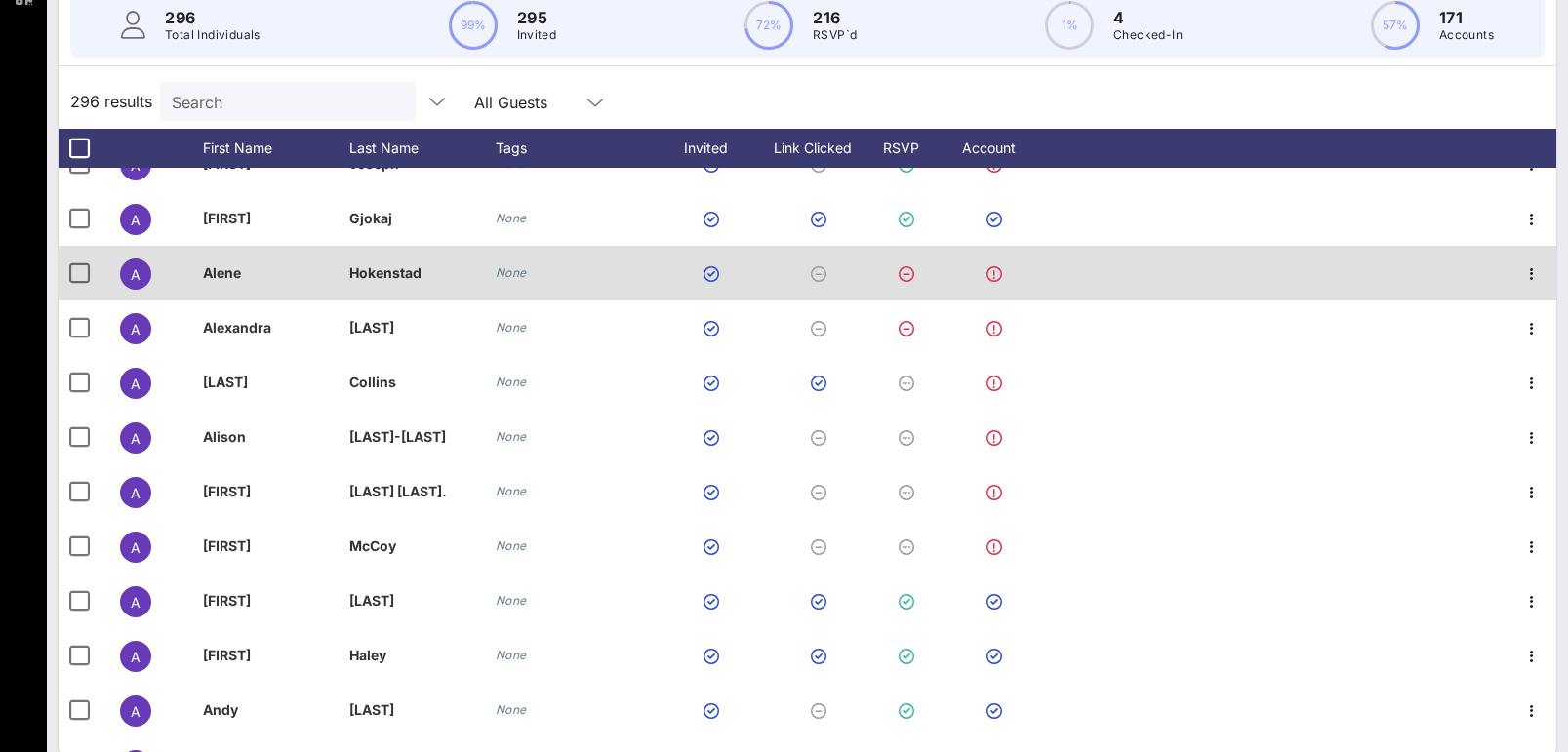 click at bounding box center [994, 274] 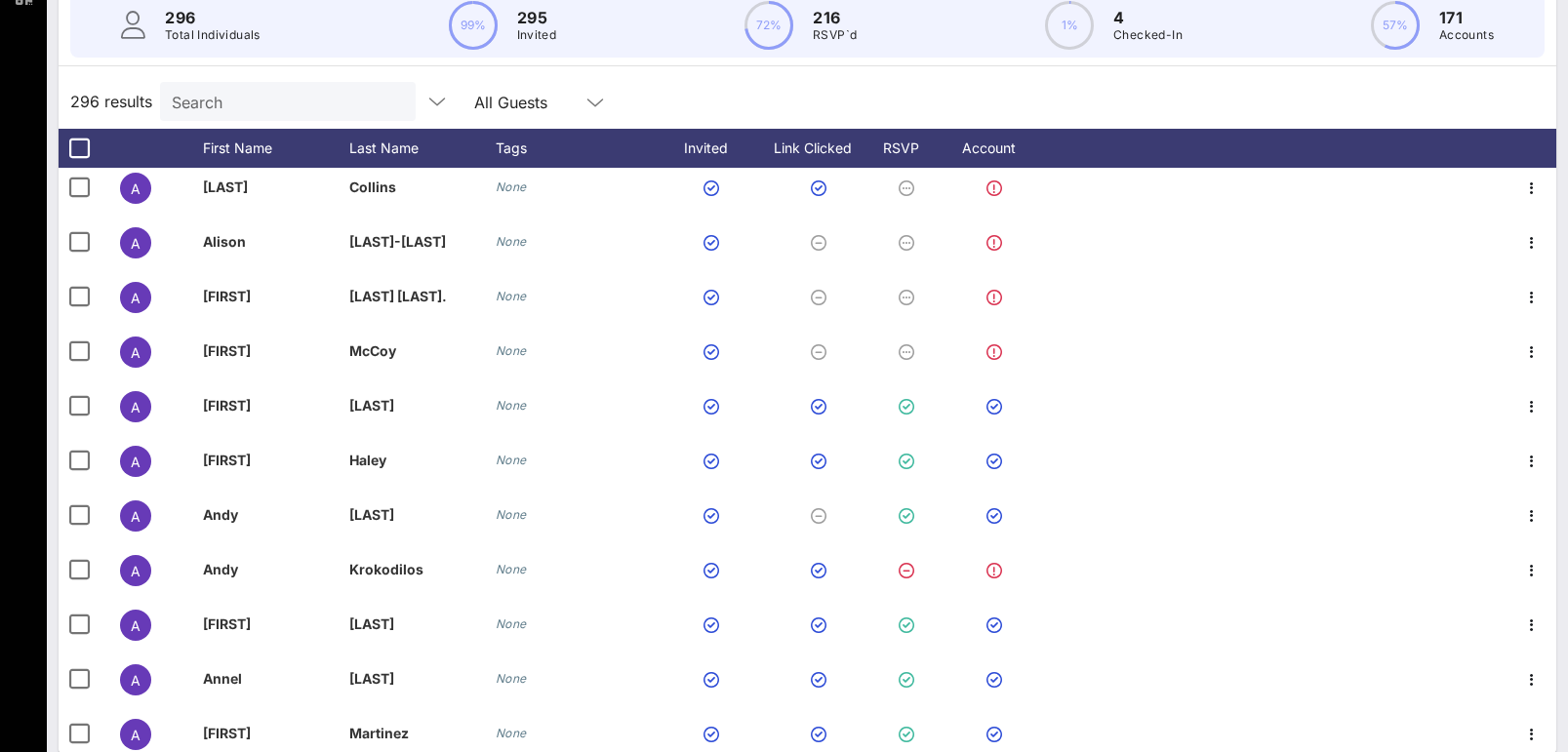 scroll, scrollTop: 0, scrollLeft: 0, axis: both 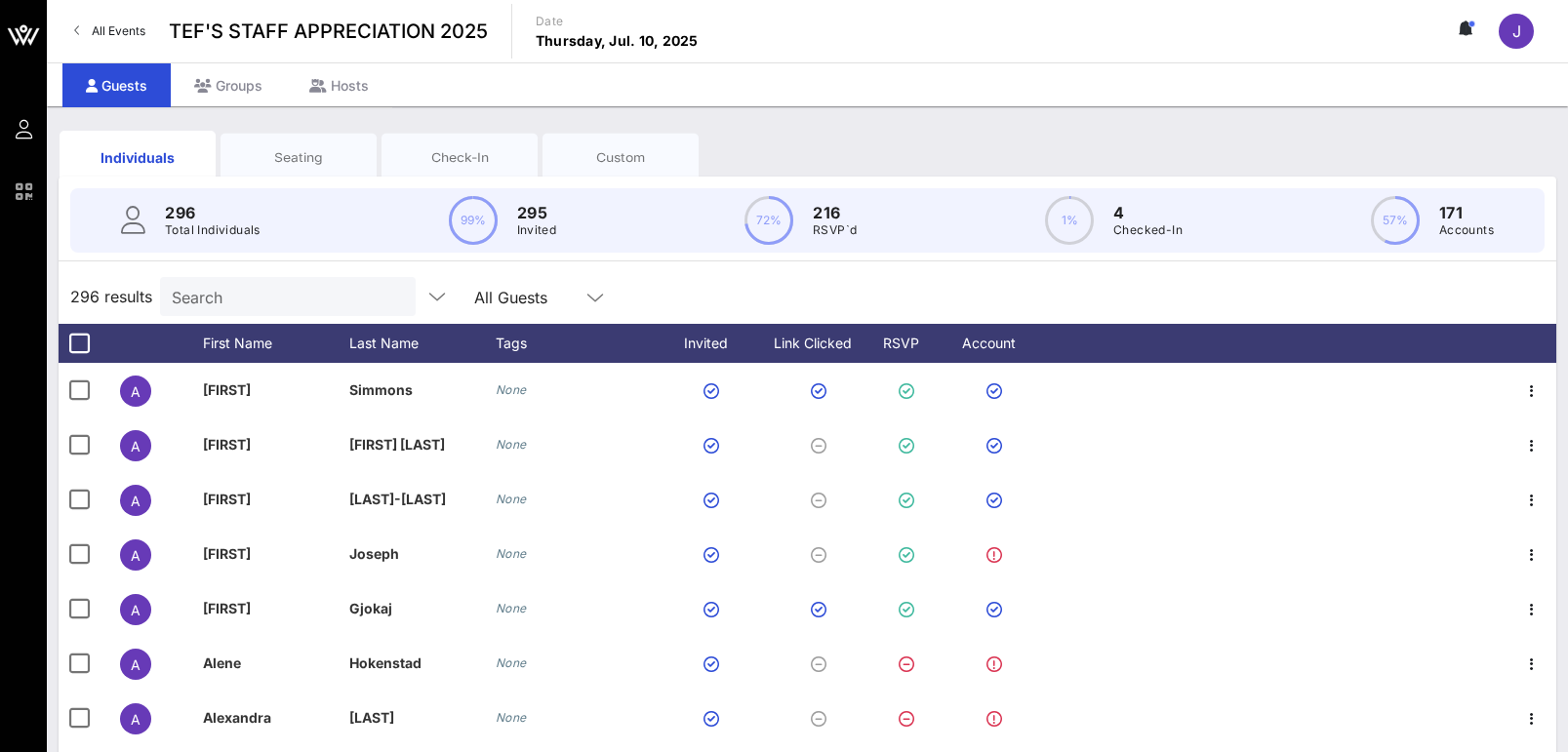 click on "4" at bounding box center (213, 213) 